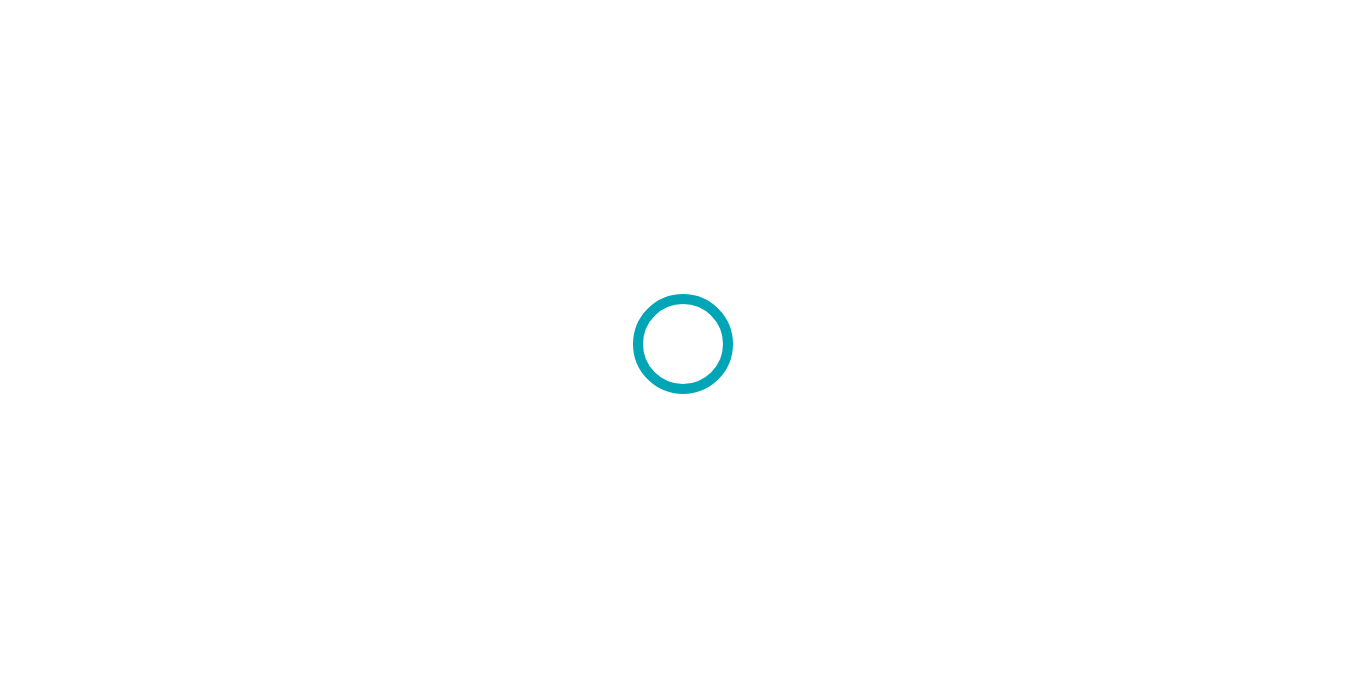 scroll, scrollTop: 0, scrollLeft: 0, axis: both 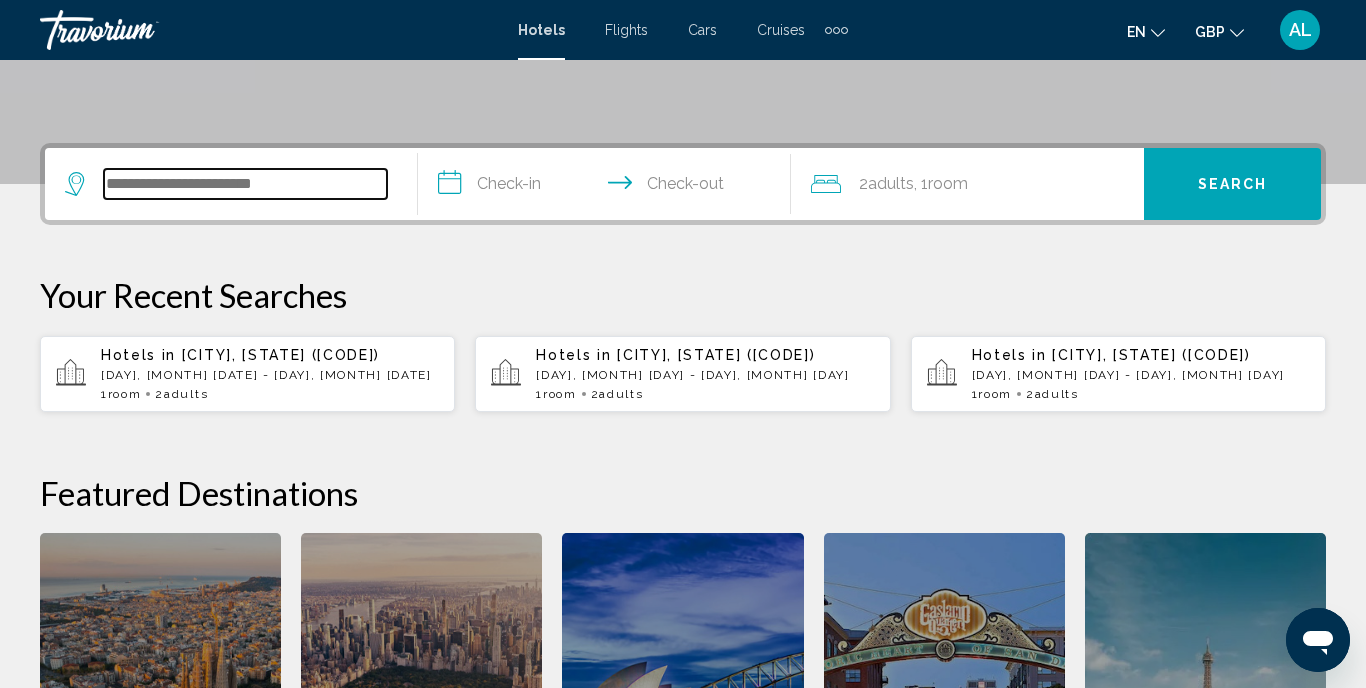 click at bounding box center (245, 184) 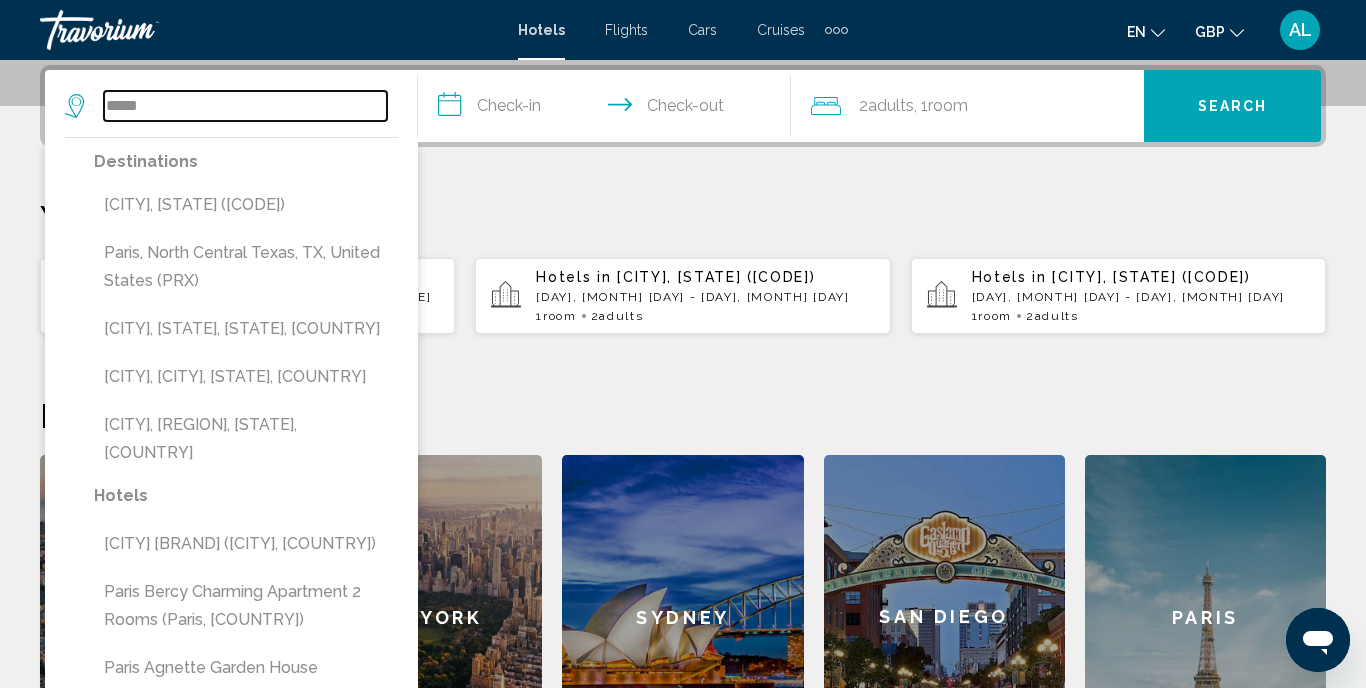 type on "*****" 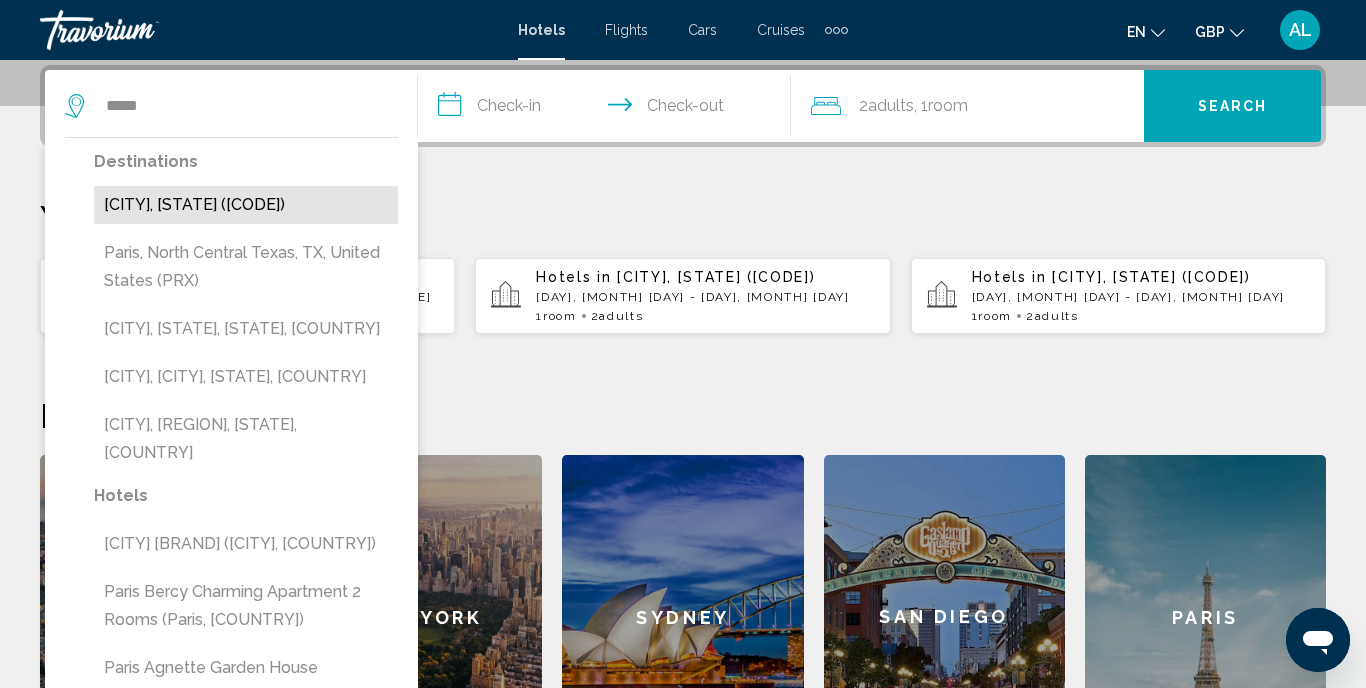 drag, startPoint x: 194, startPoint y: 183, endPoint x: 174, endPoint y: 220, distance: 42.059483 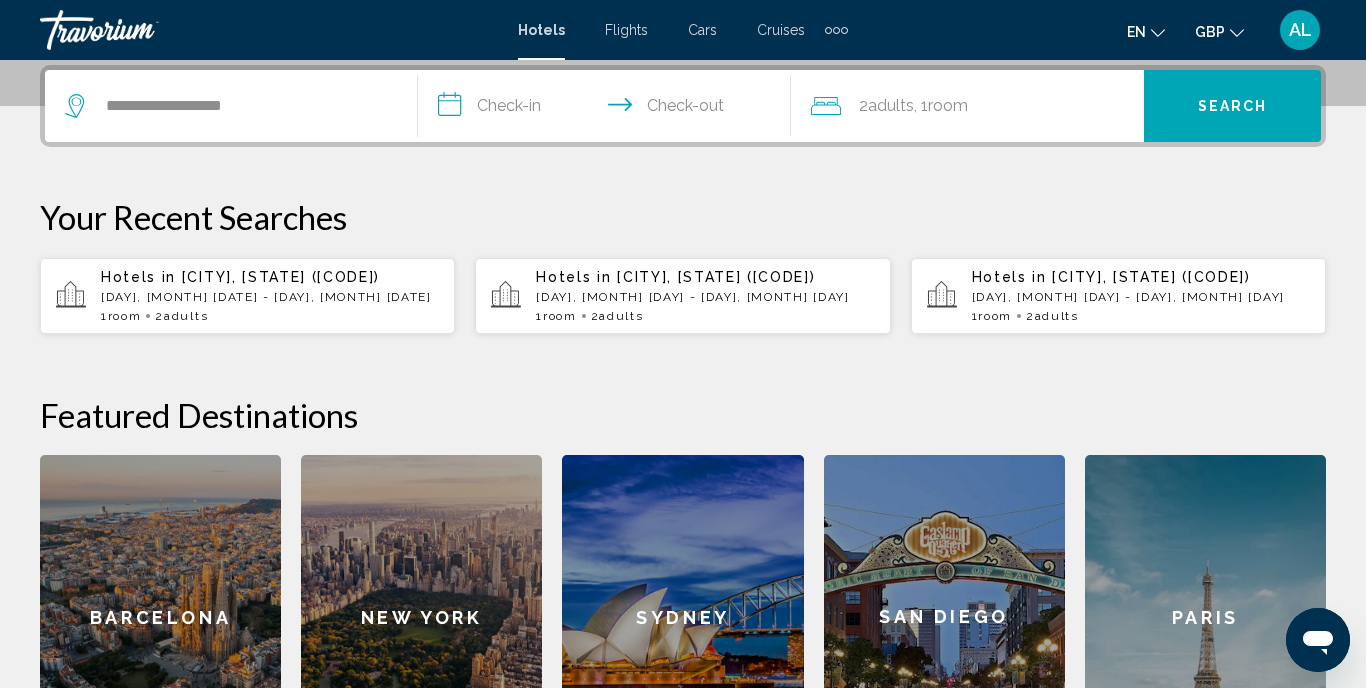 click on "Hotels in    [CITY], [COUNTRY] ([CODE])  [DAY], [DATE] [MONTH] - [DAY], [DATE] [MONTH]  [NUMBER]  [ROOMS] [ROOMS] [NUMBER]  [ADULT] [ADULT]" at bounding box center [247, 296] 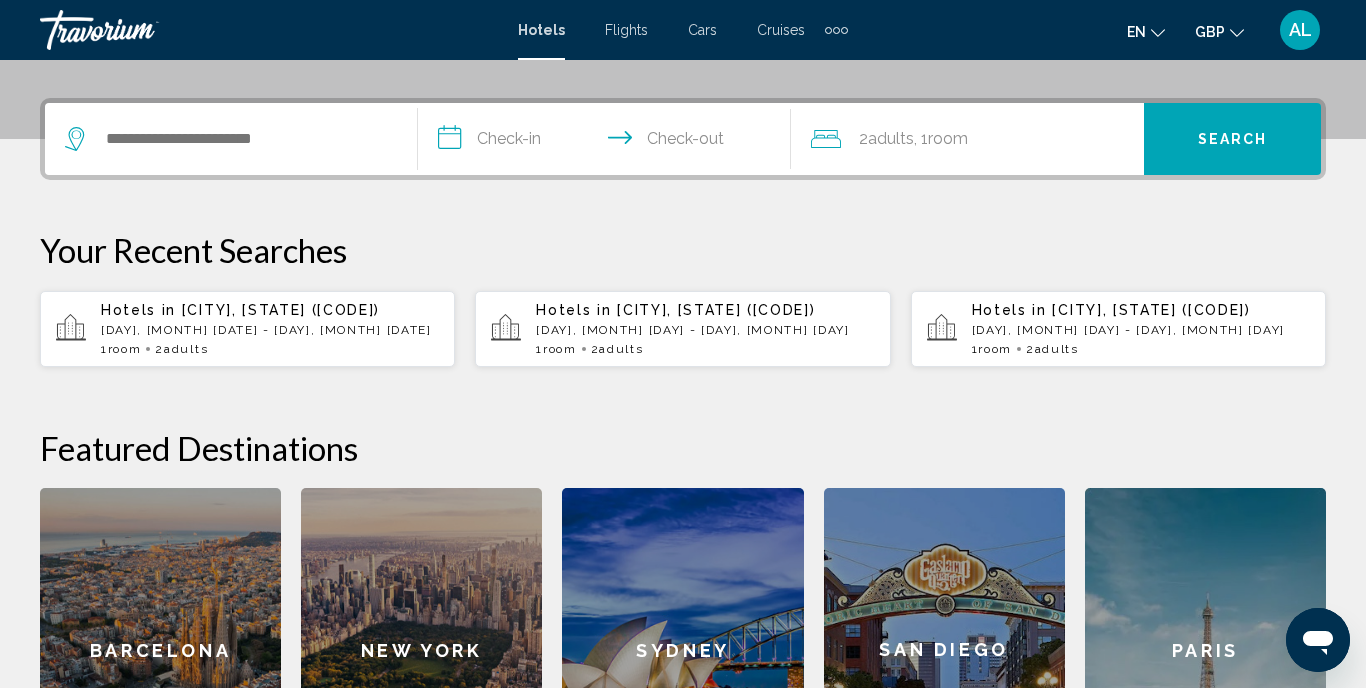 scroll, scrollTop: 465, scrollLeft: 0, axis: vertical 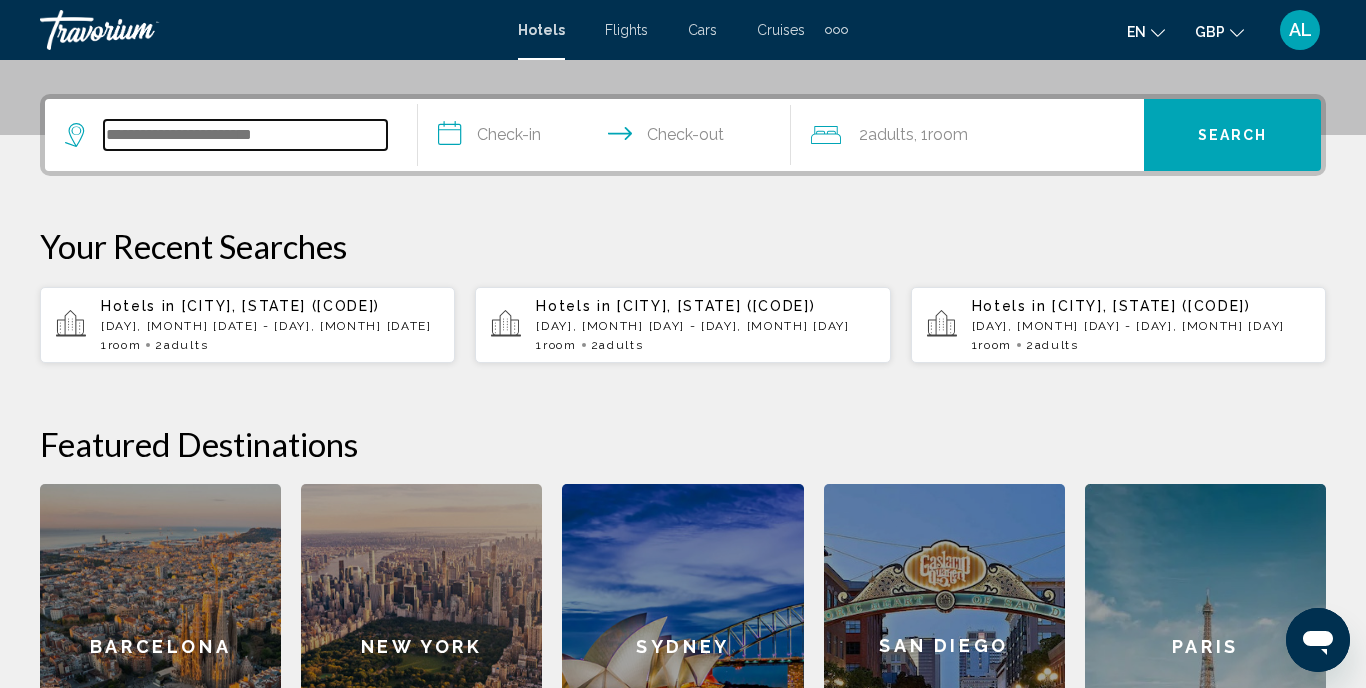 click at bounding box center [245, 135] 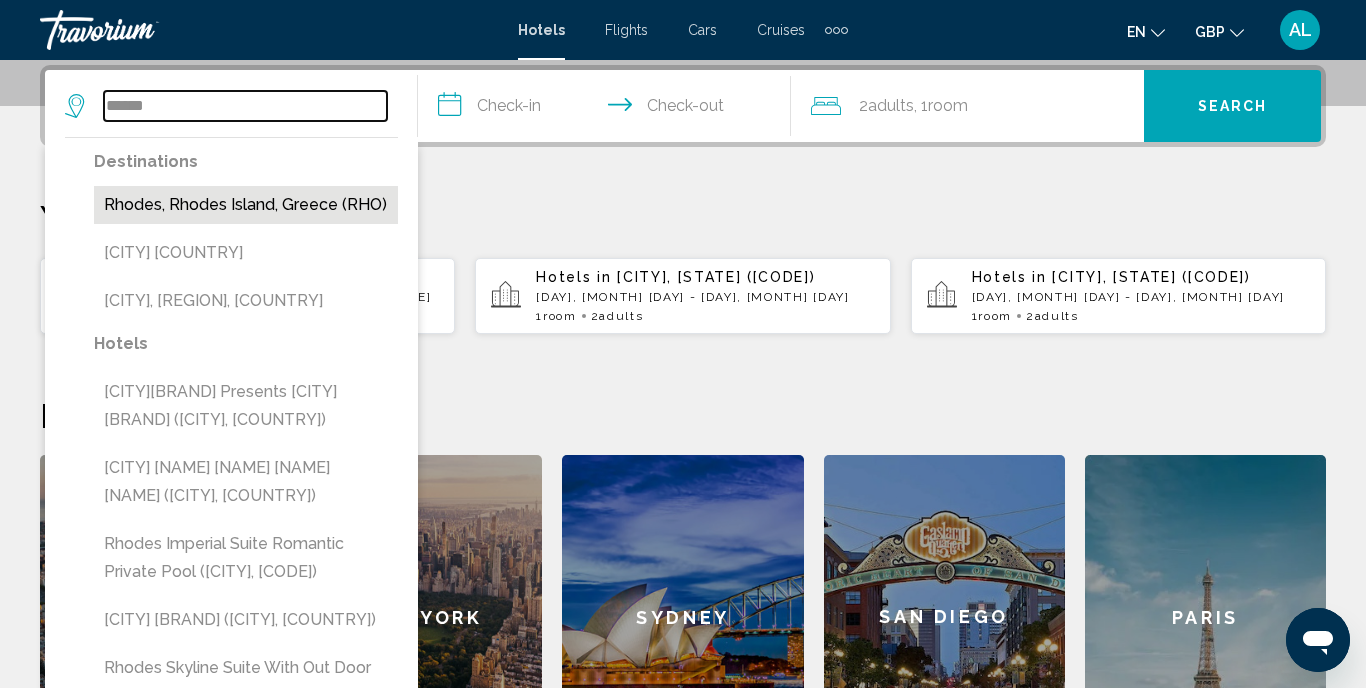 type on "******" 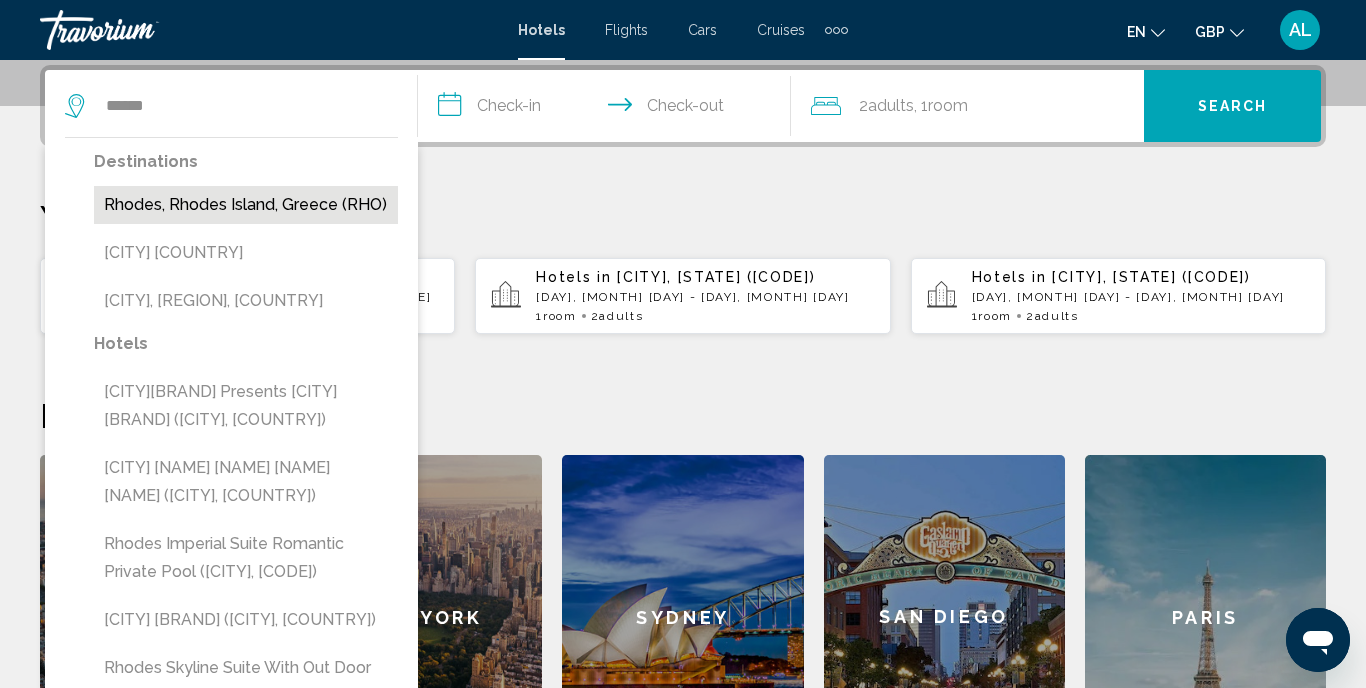 click on "Rhodes, Rhodes Island, Greece (RHO)" at bounding box center (246, 205) 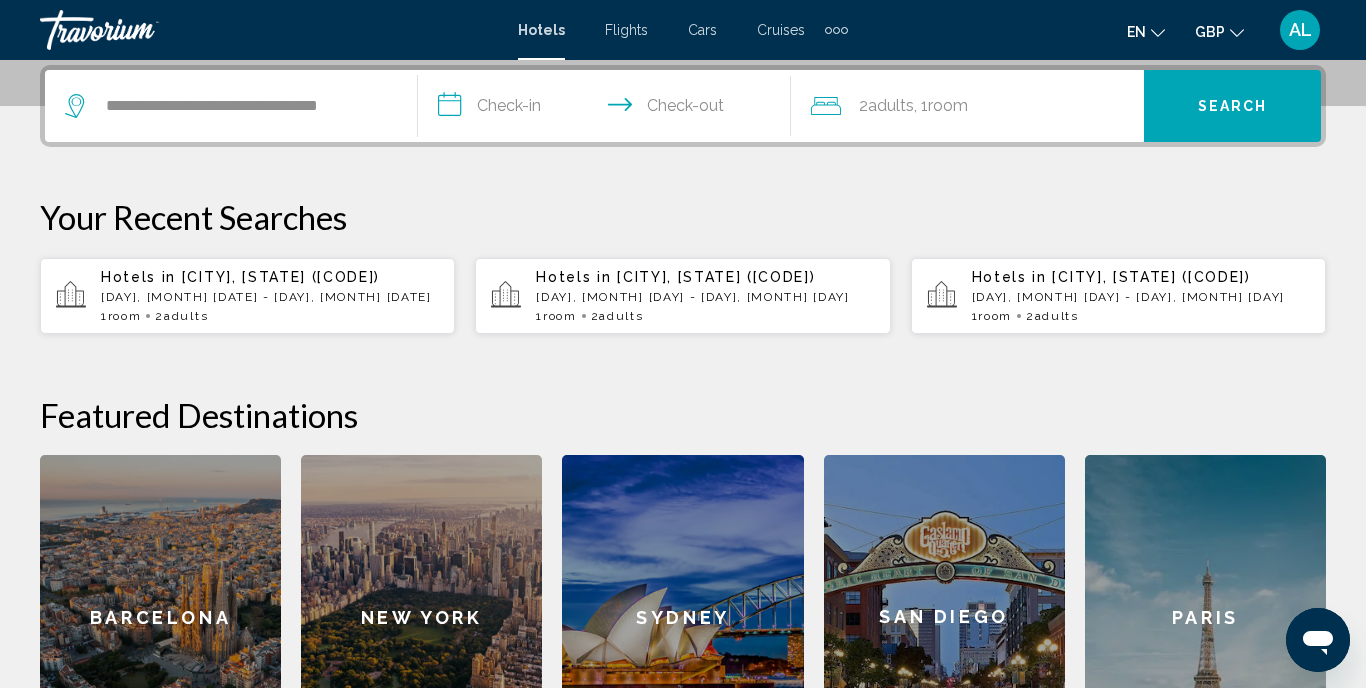 click on "**********" at bounding box center [608, 109] 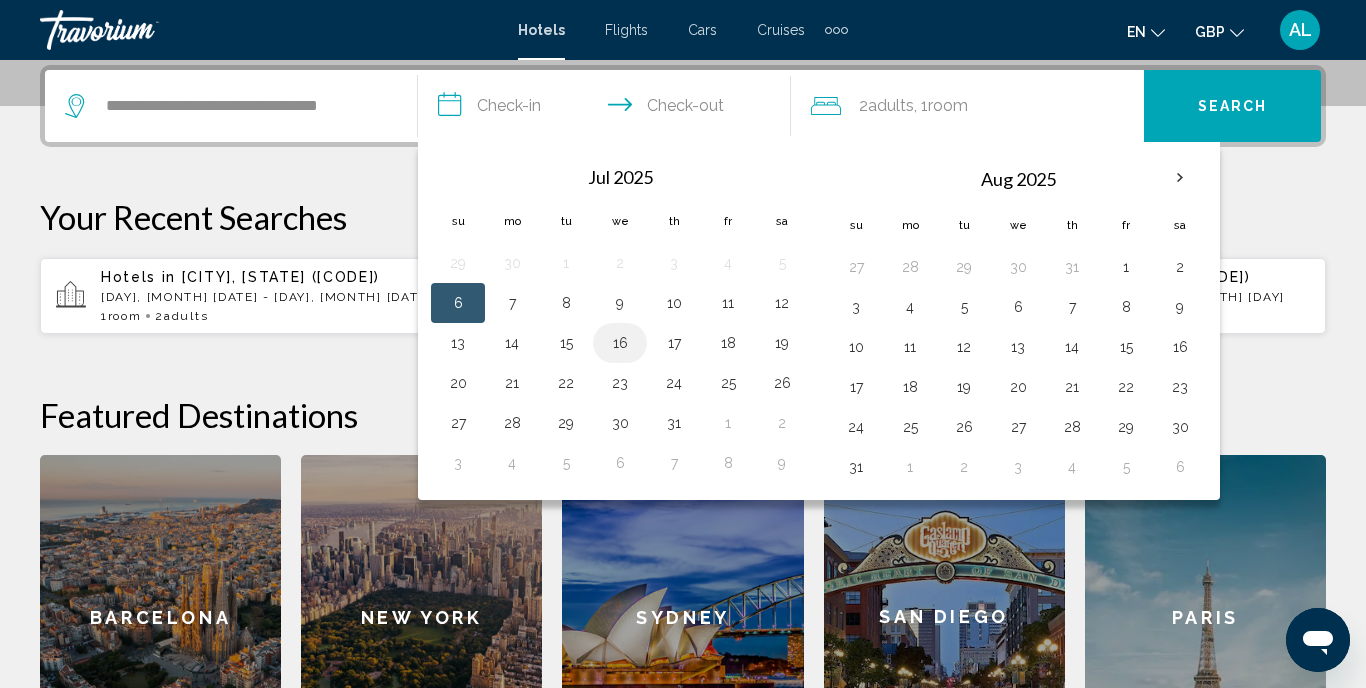 click on "16" at bounding box center (620, 343) 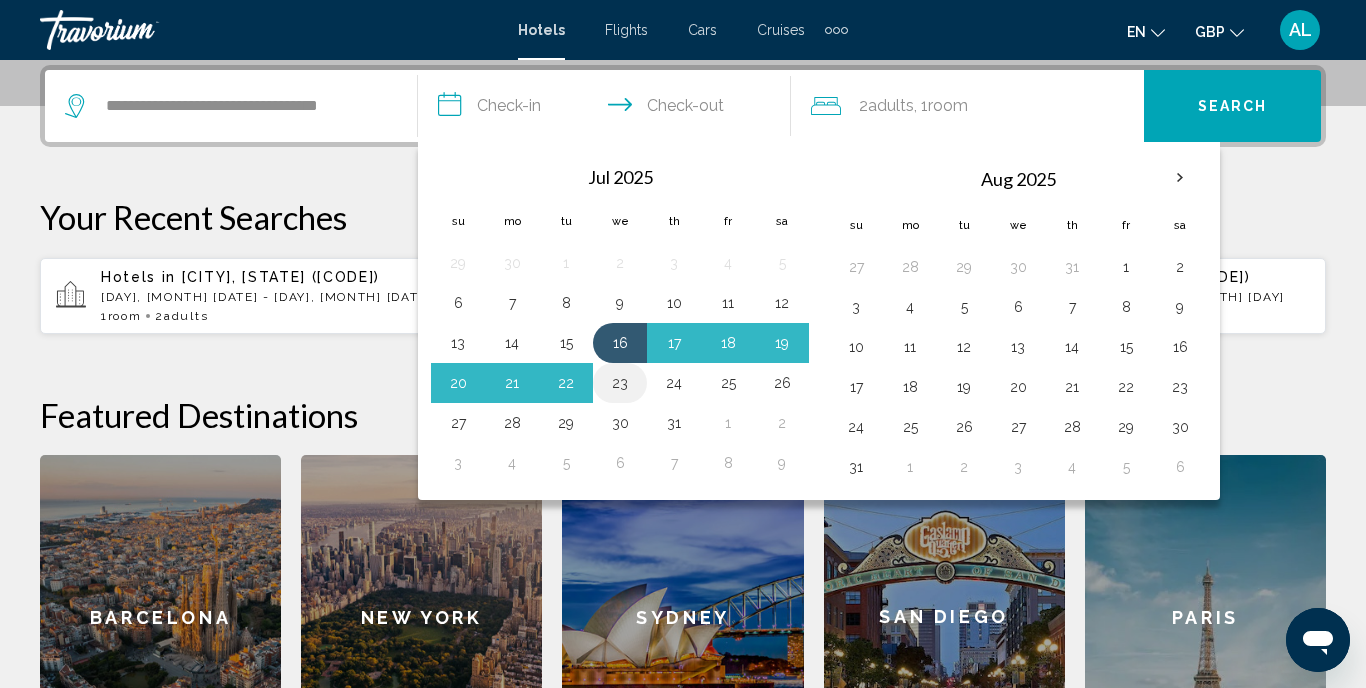 click on "23" at bounding box center (620, 383) 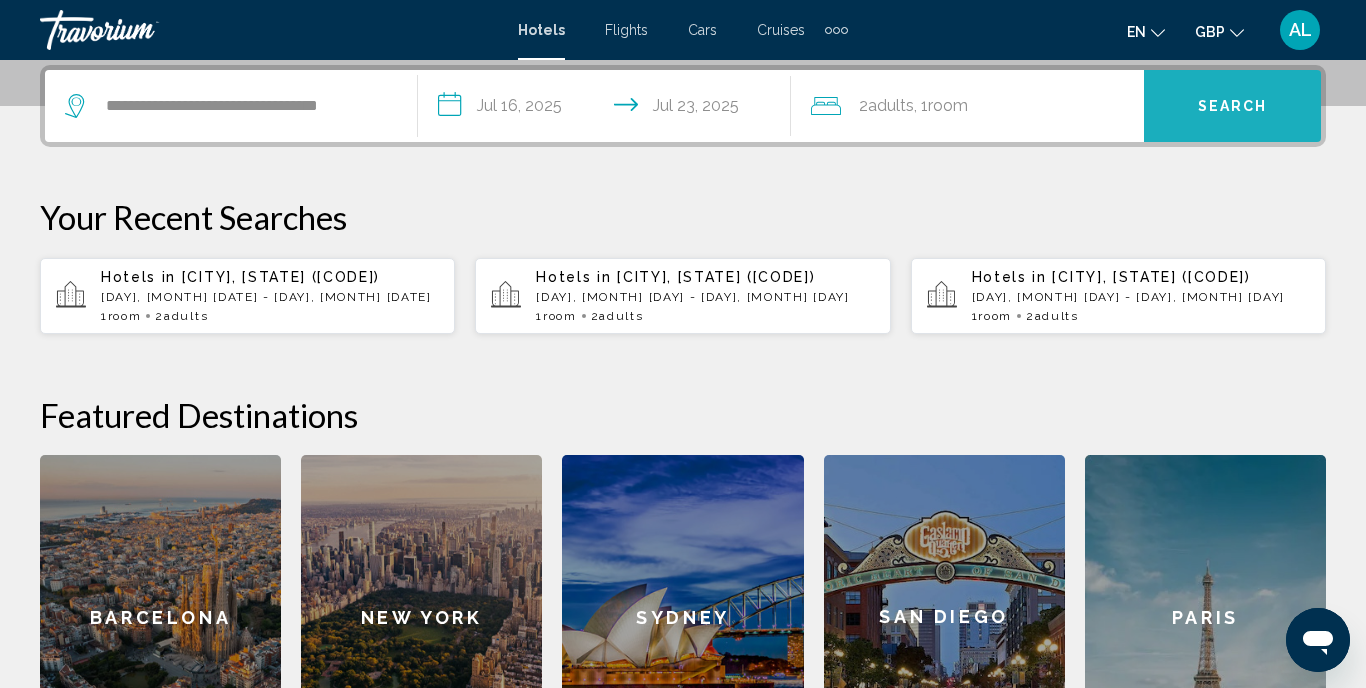 click on "Search" at bounding box center (1232, 106) 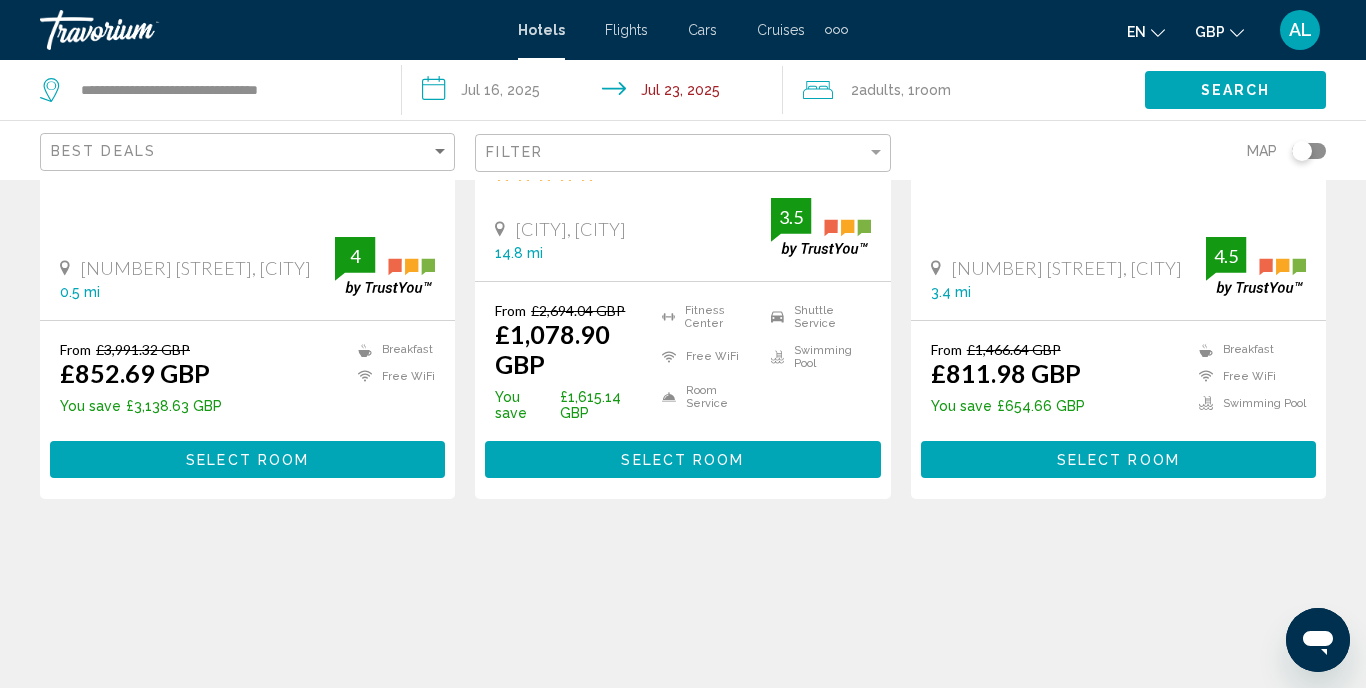 scroll, scrollTop: 0, scrollLeft: 0, axis: both 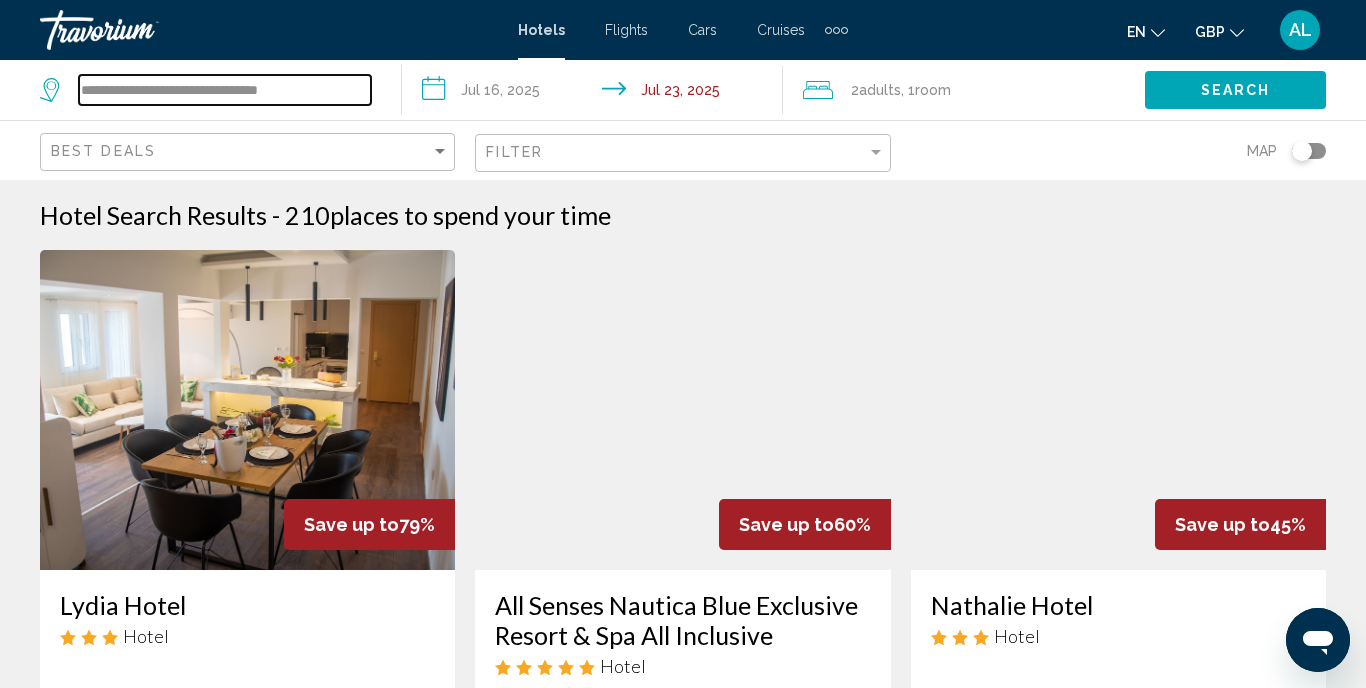 click on "**********" at bounding box center [225, 90] 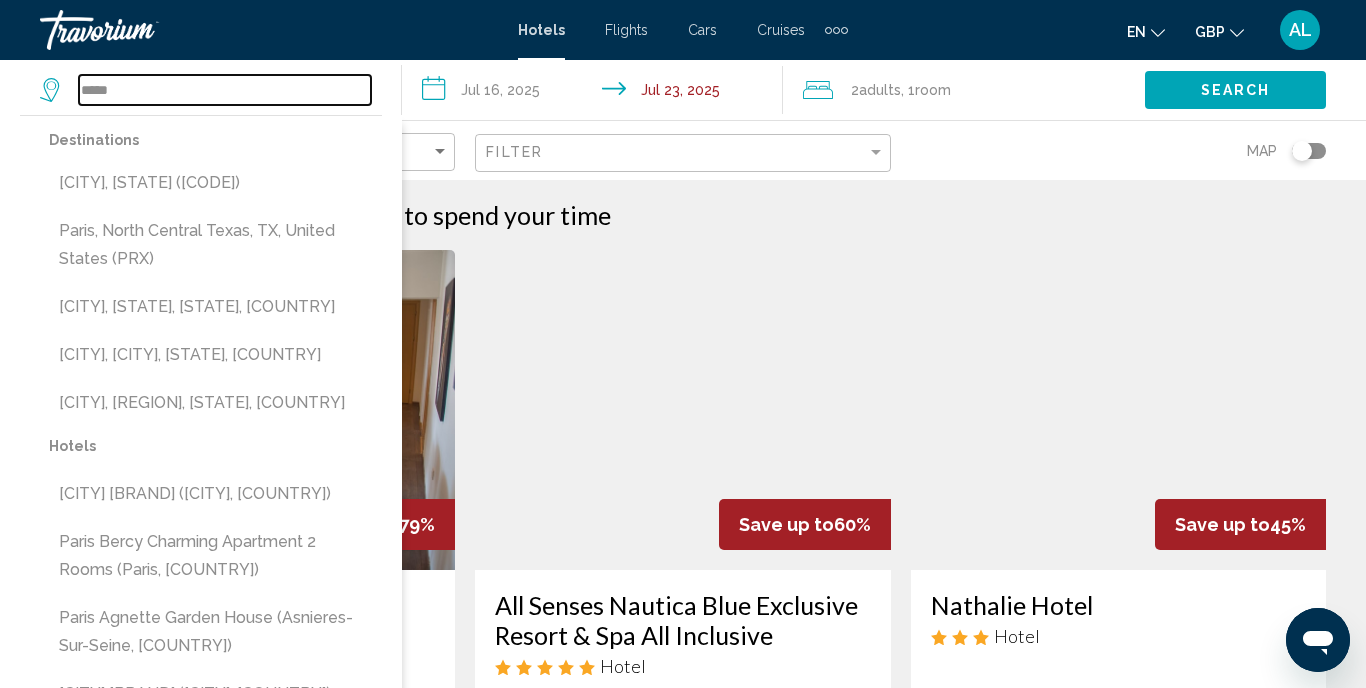 drag, startPoint x: 0, startPoint y: 83, endPoint x: 356, endPoint y: 95, distance: 356.20218 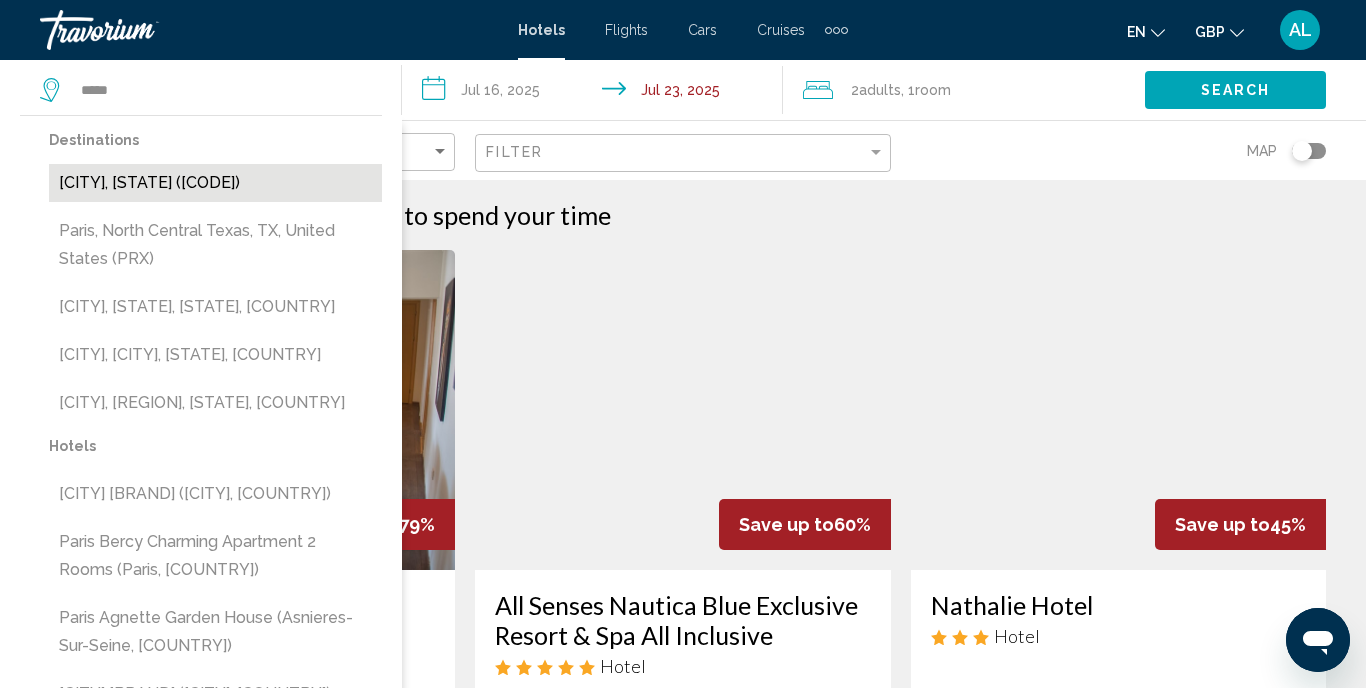 click on "[CITY], [STATE] ([CODE])" at bounding box center (215, 183) 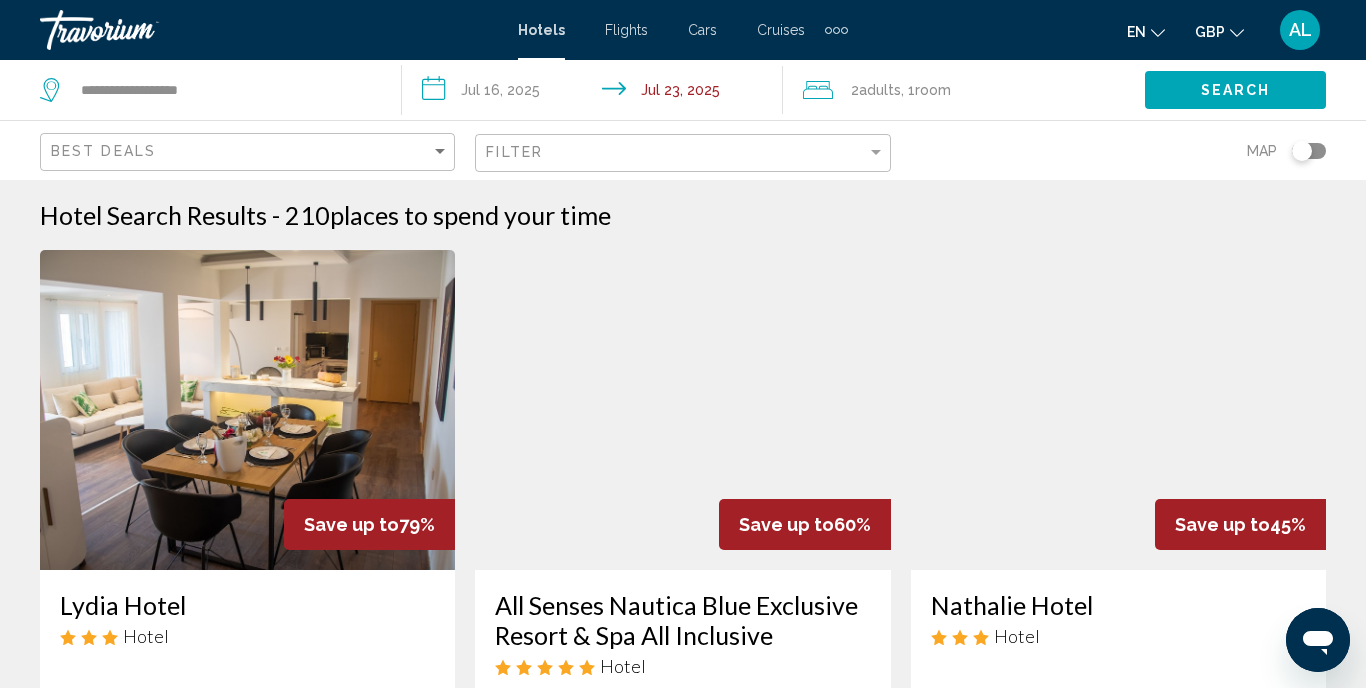 click on "**********" at bounding box center [597, 93] 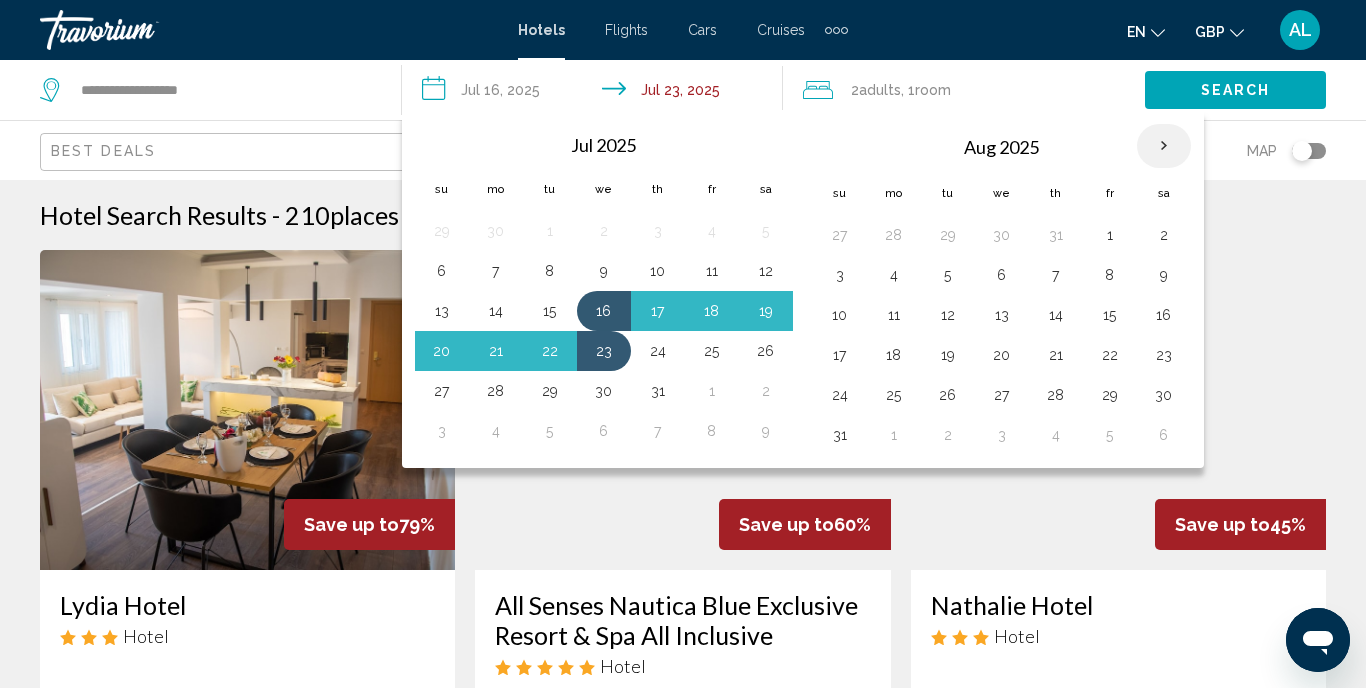 click at bounding box center (1164, 146) 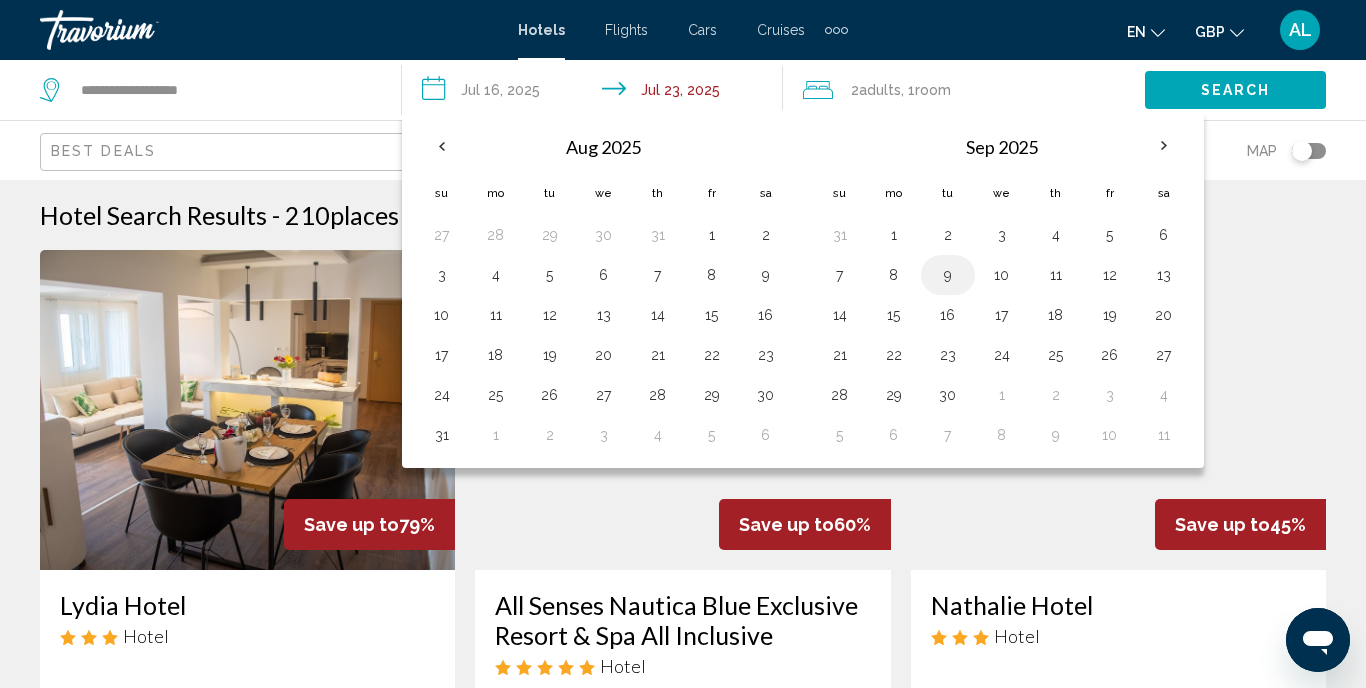 click on "9" at bounding box center (948, 275) 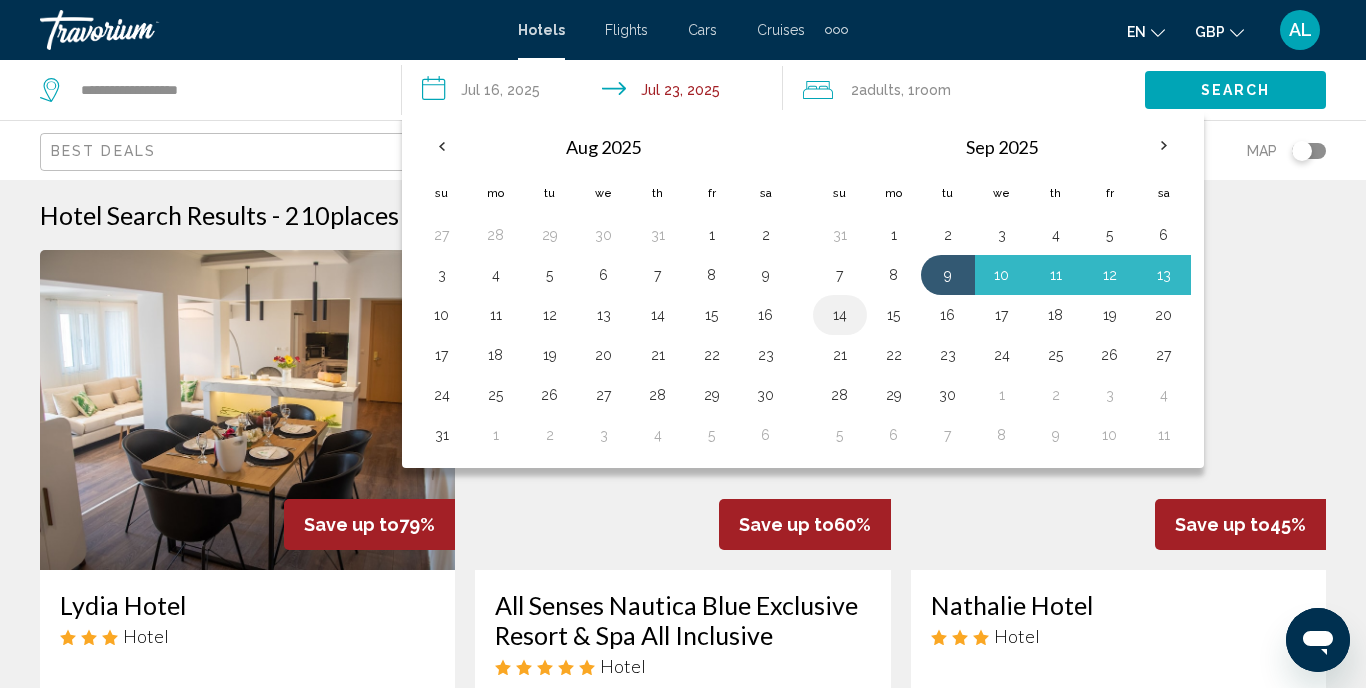 click on "14" at bounding box center (840, 315) 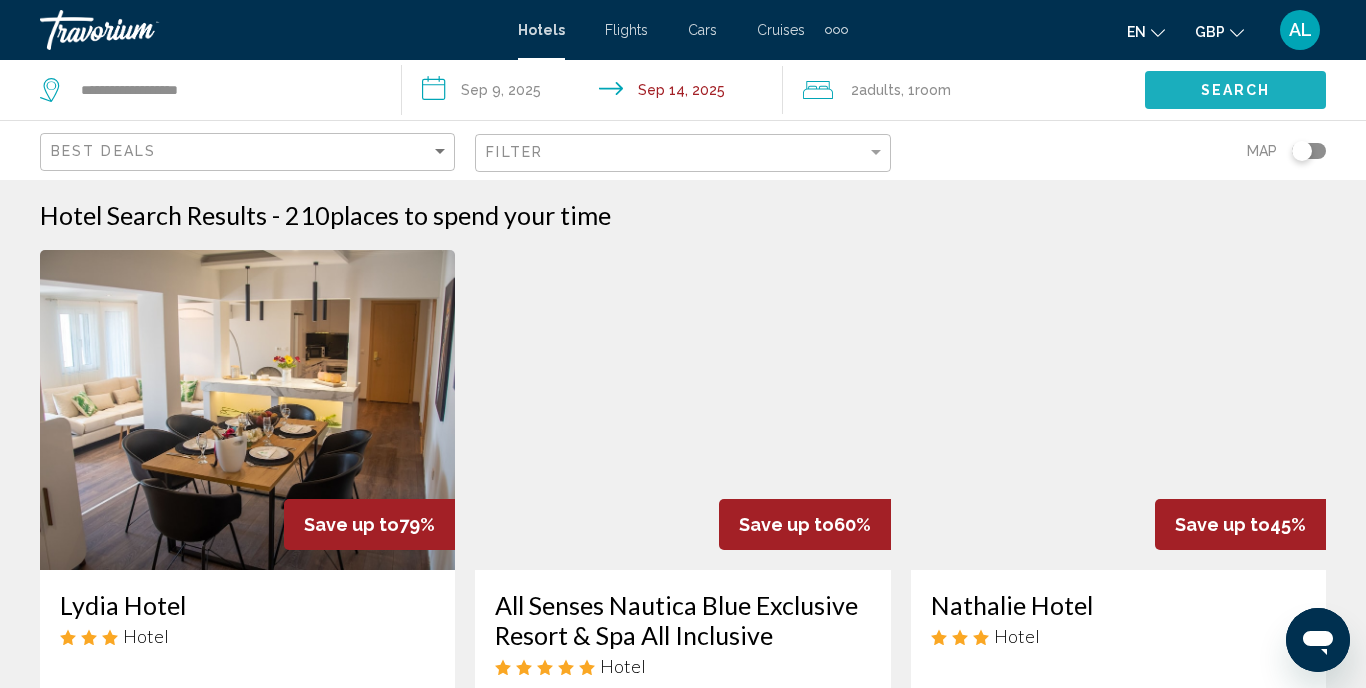 click on "Search" at bounding box center [1235, 89] 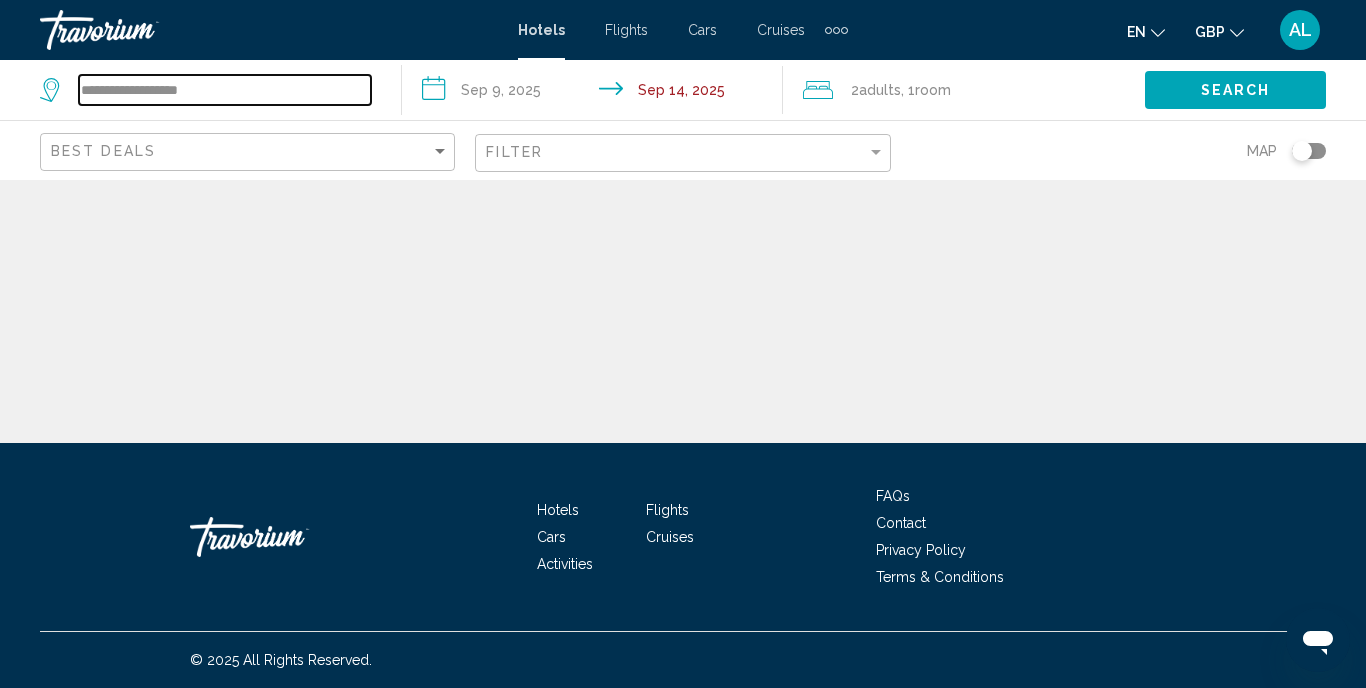 click on "**********" at bounding box center (225, 90) 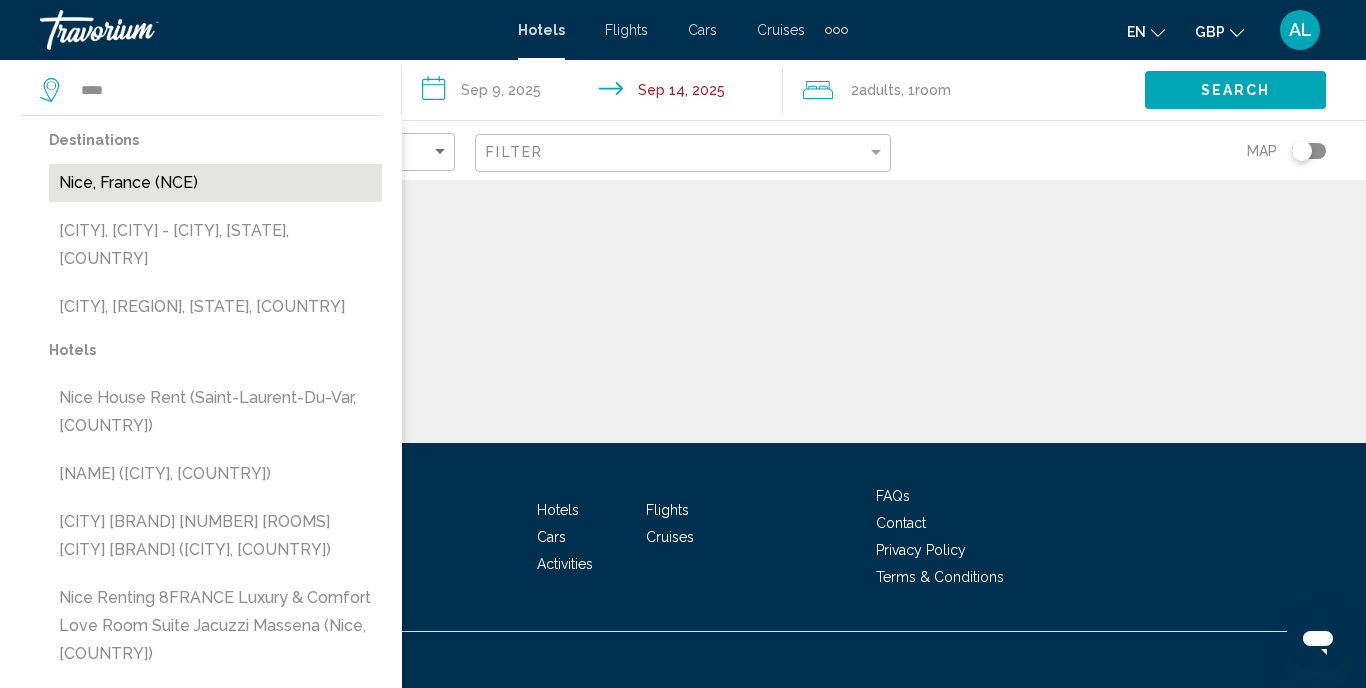 click on "Nice, France (NCE)" at bounding box center (215, 183) 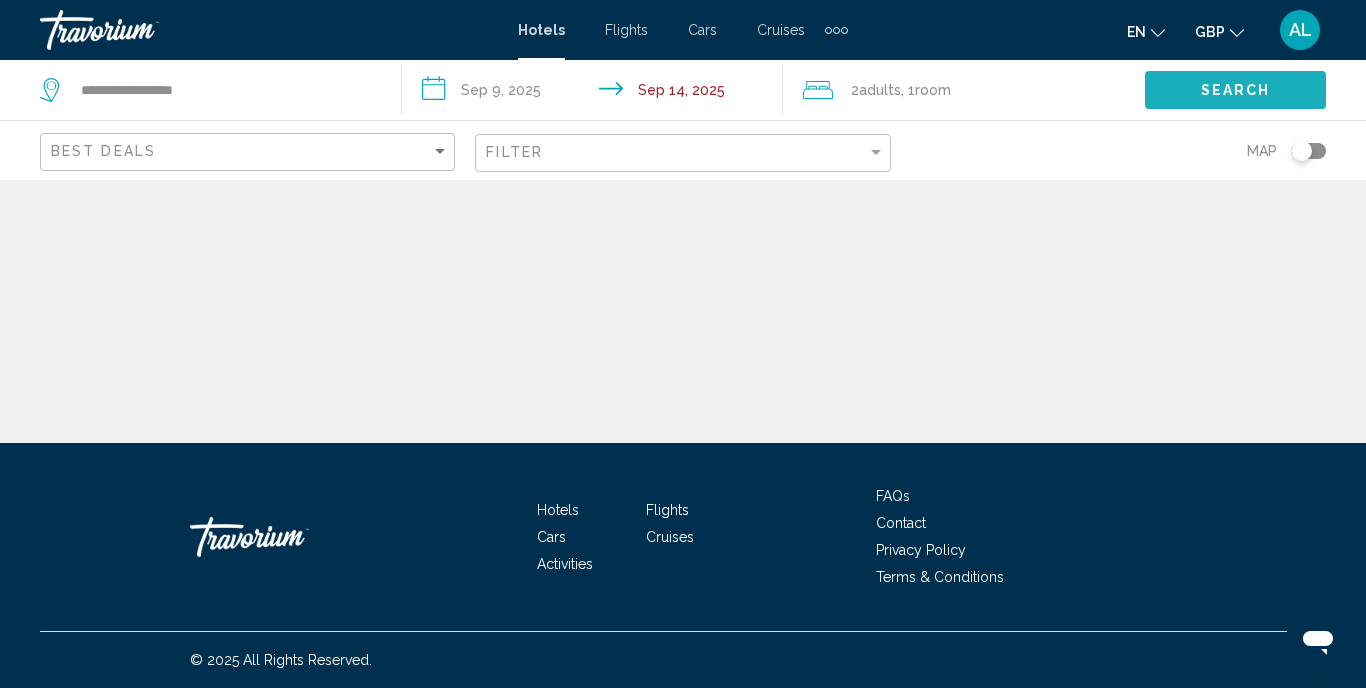 click on "Search" at bounding box center (1235, 89) 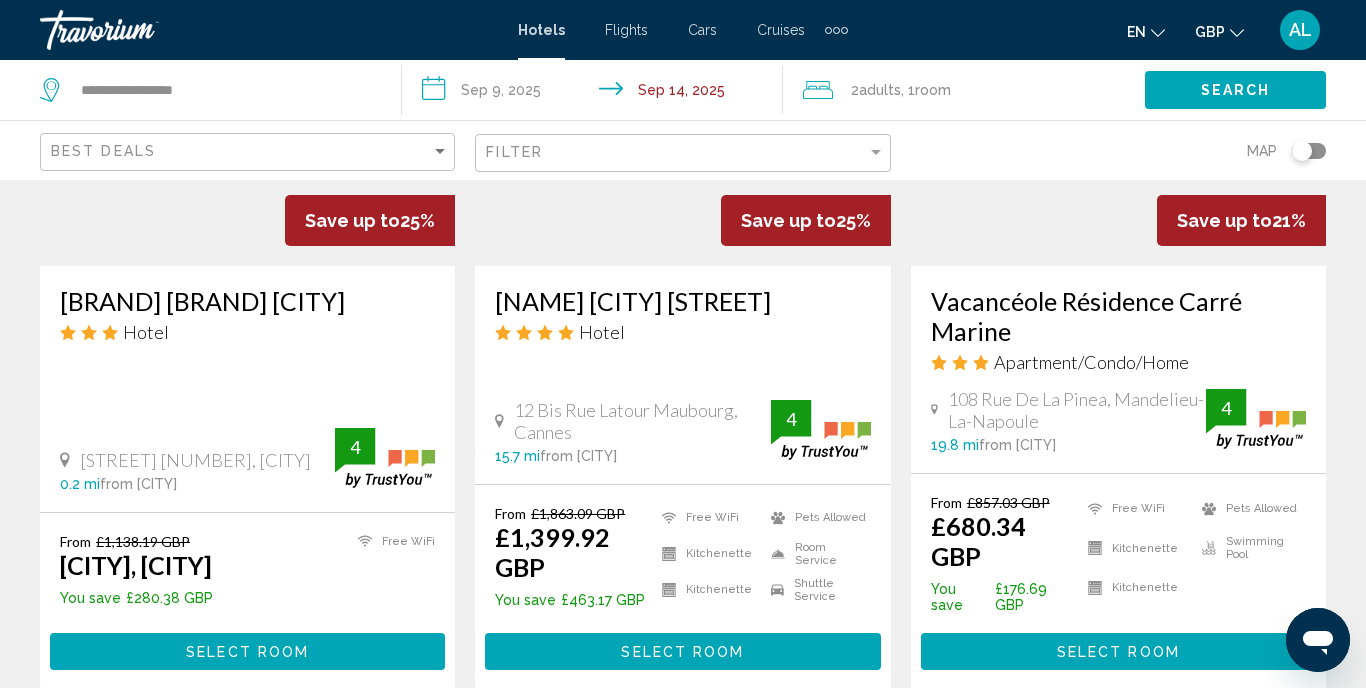 scroll, scrollTop: 1051, scrollLeft: 0, axis: vertical 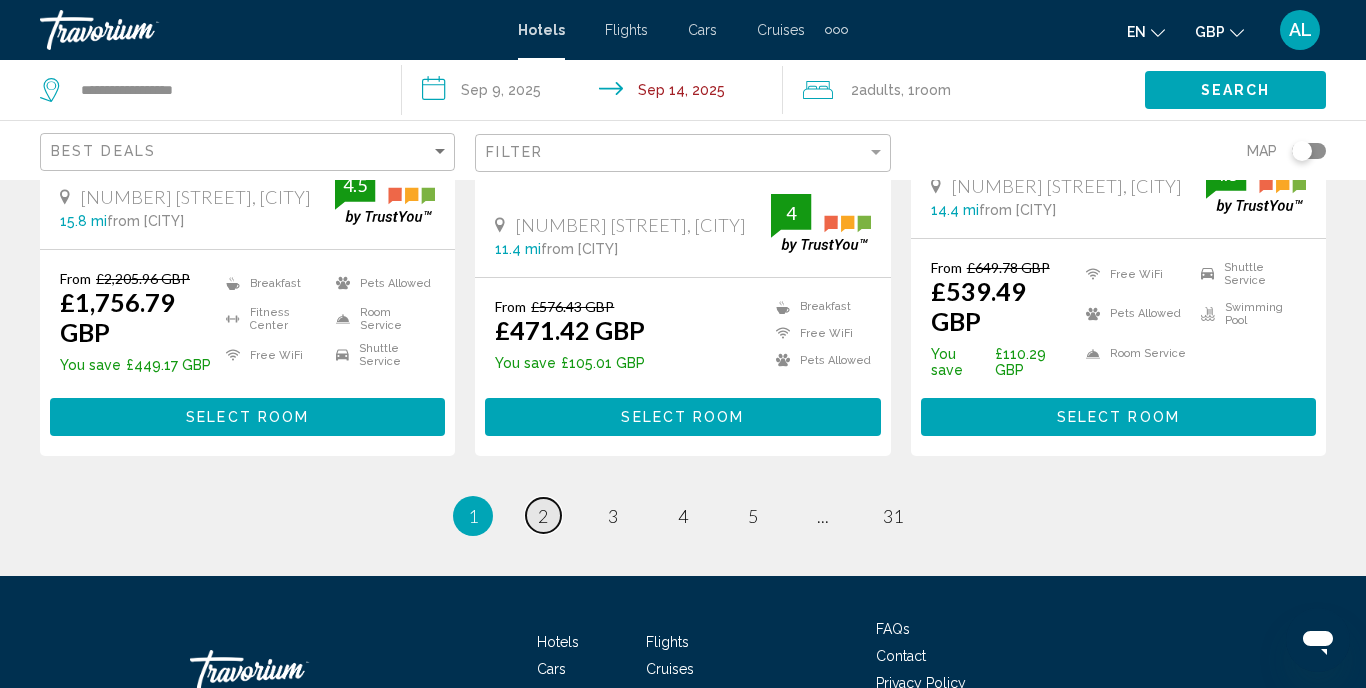 click on "2" at bounding box center [543, 516] 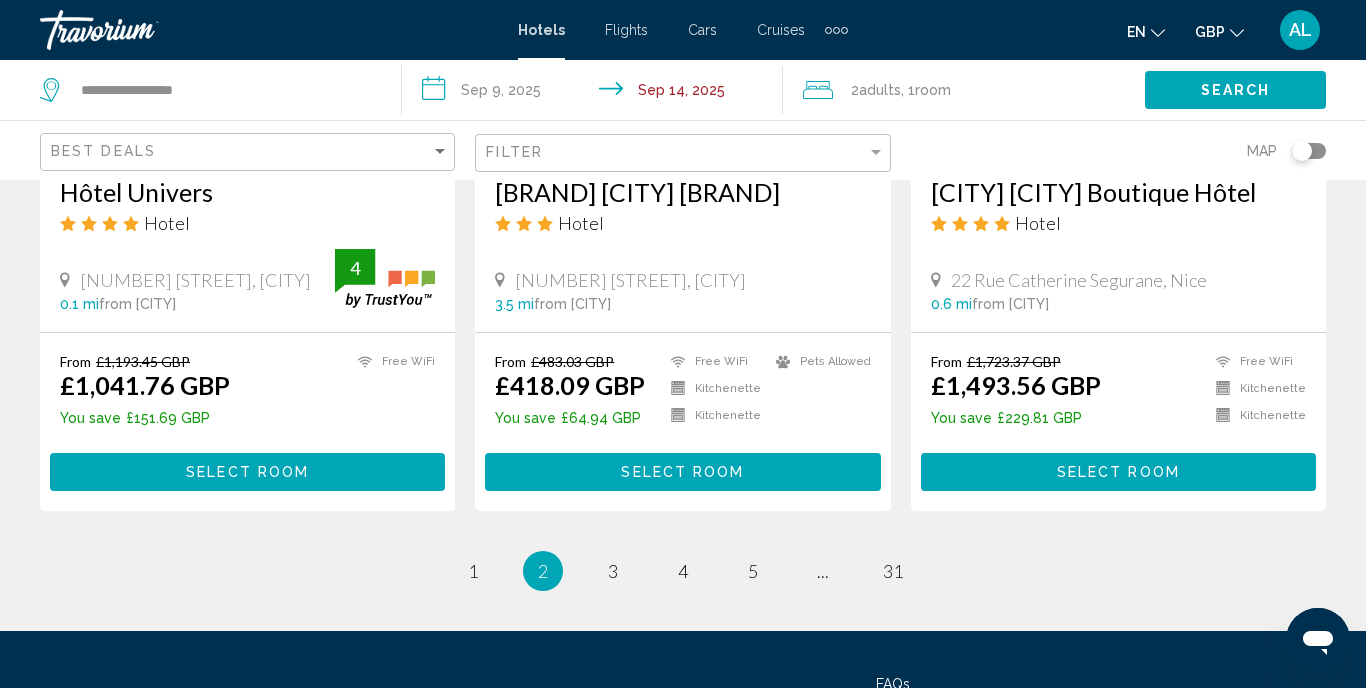 scroll, scrollTop: 2726, scrollLeft: 0, axis: vertical 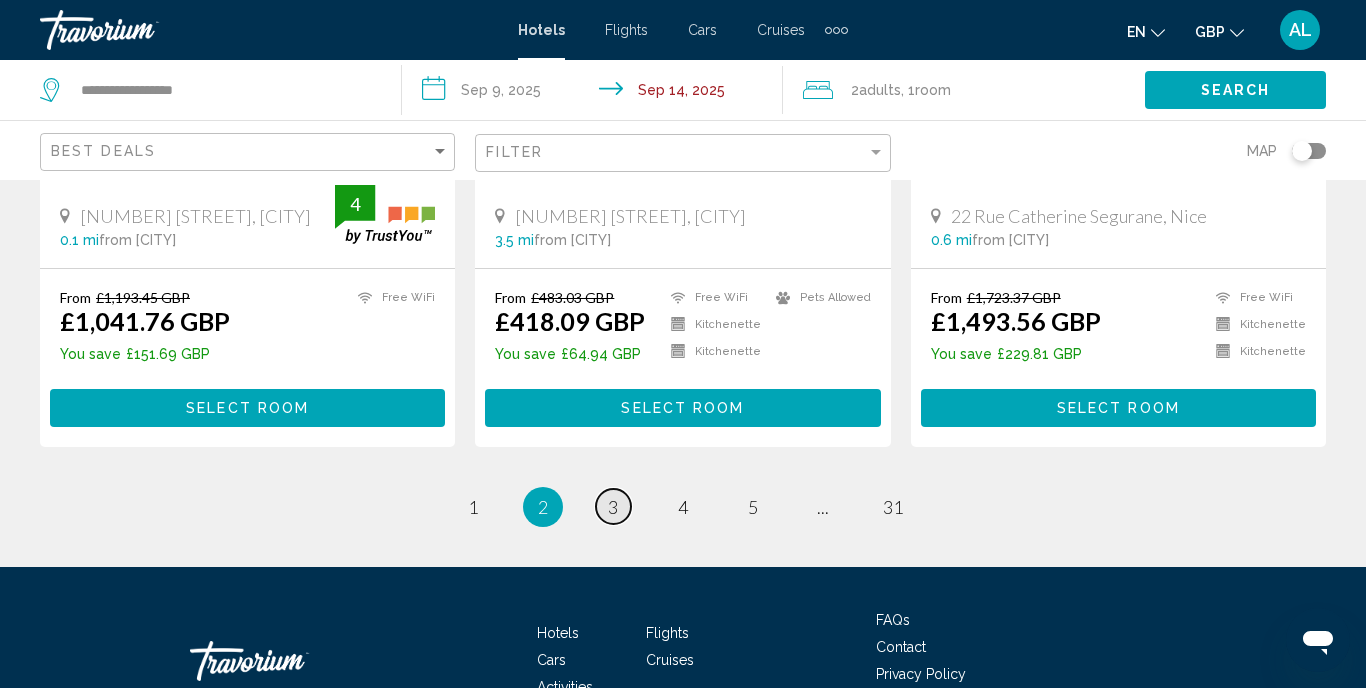 click on "3" at bounding box center [473, 507] 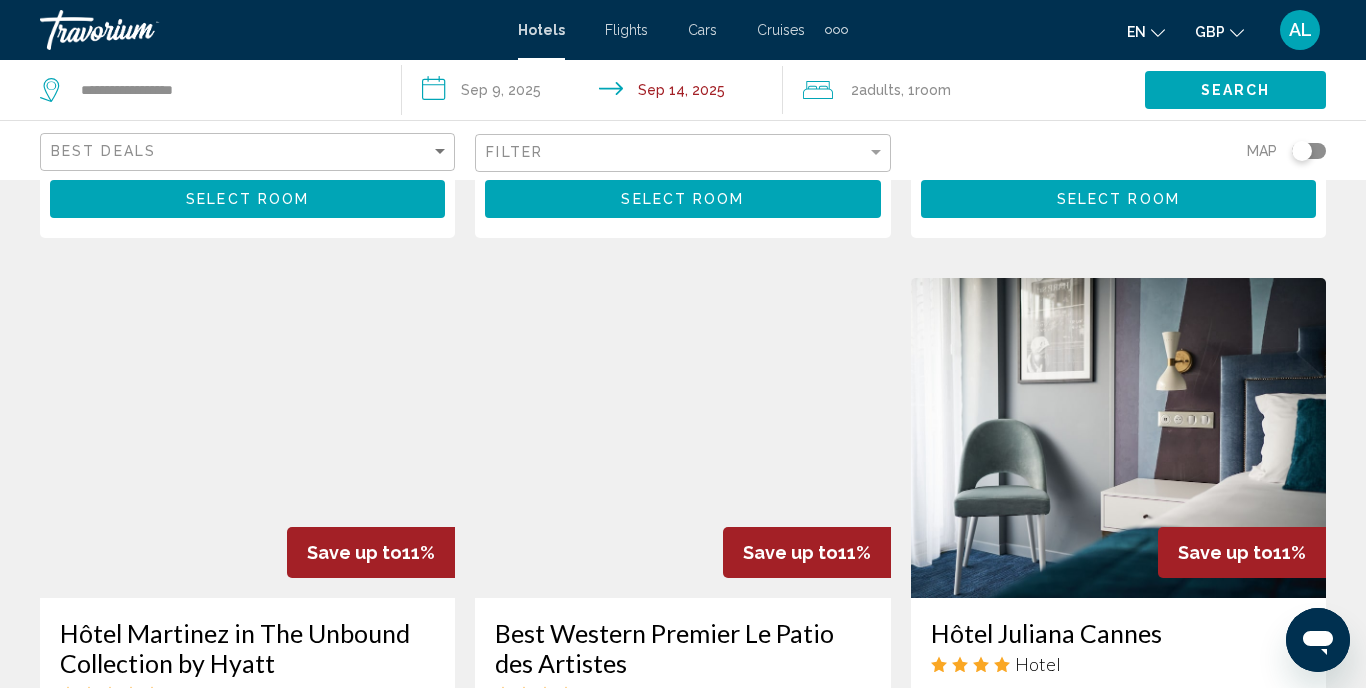 scroll, scrollTop: 1513, scrollLeft: 0, axis: vertical 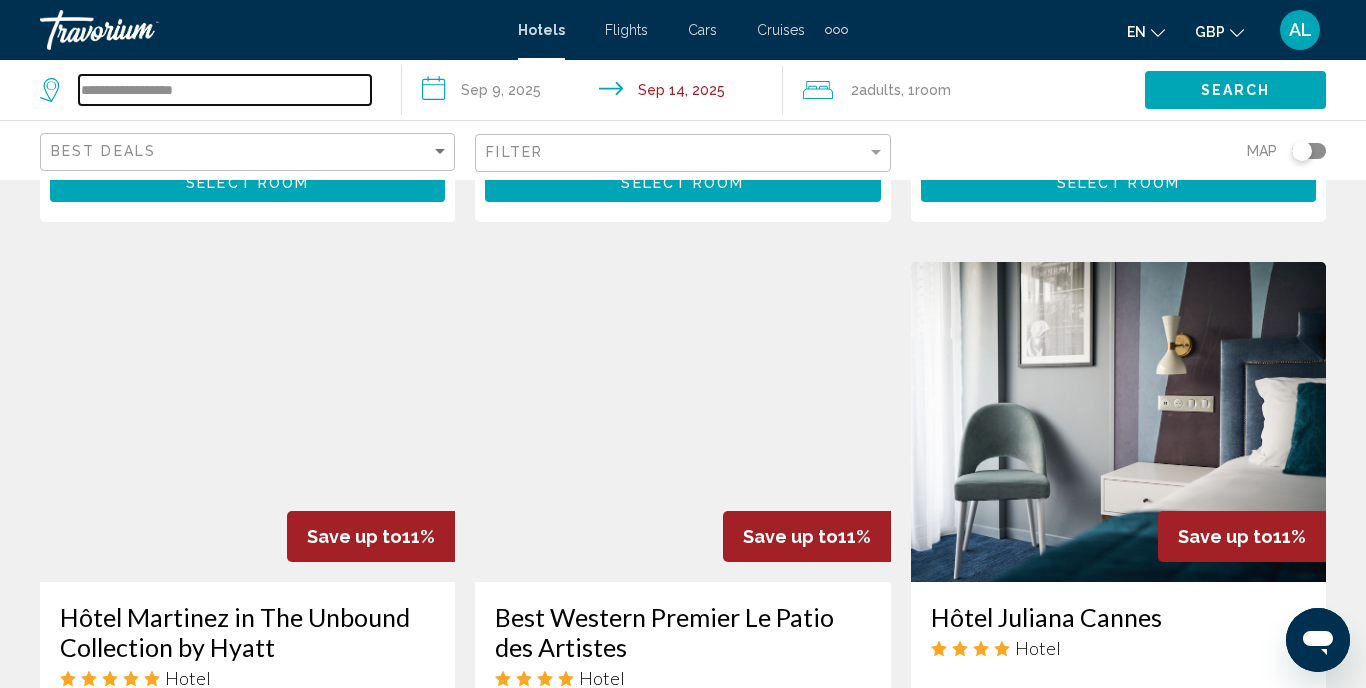 click on "**********" at bounding box center (225, 90) 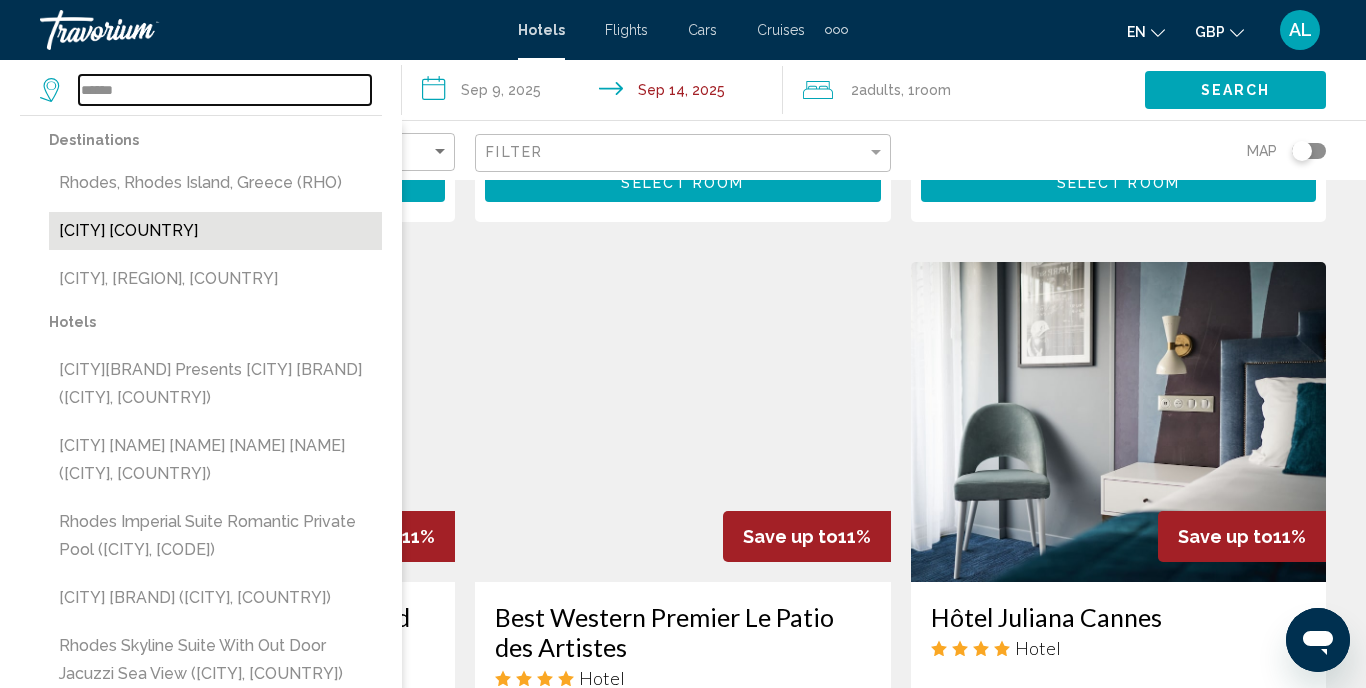 type on "******" 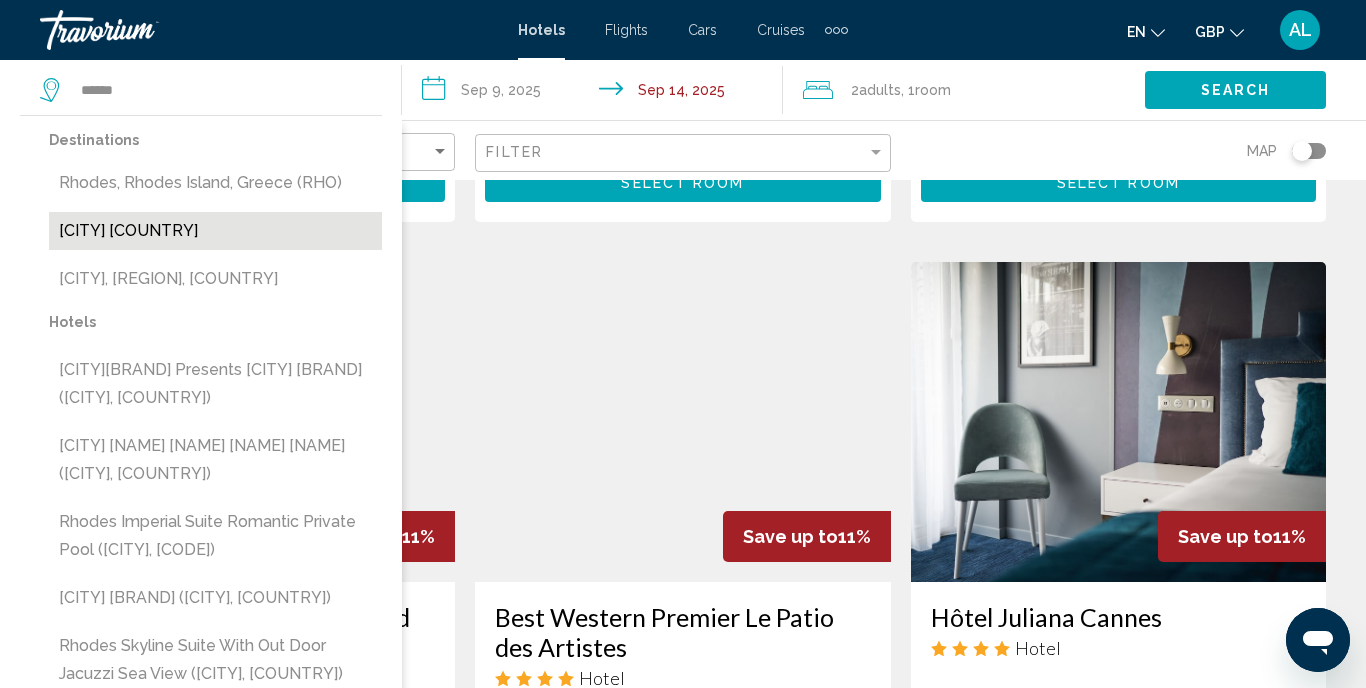 click on "[CITY] [COUNTRY]" at bounding box center [215, 231] 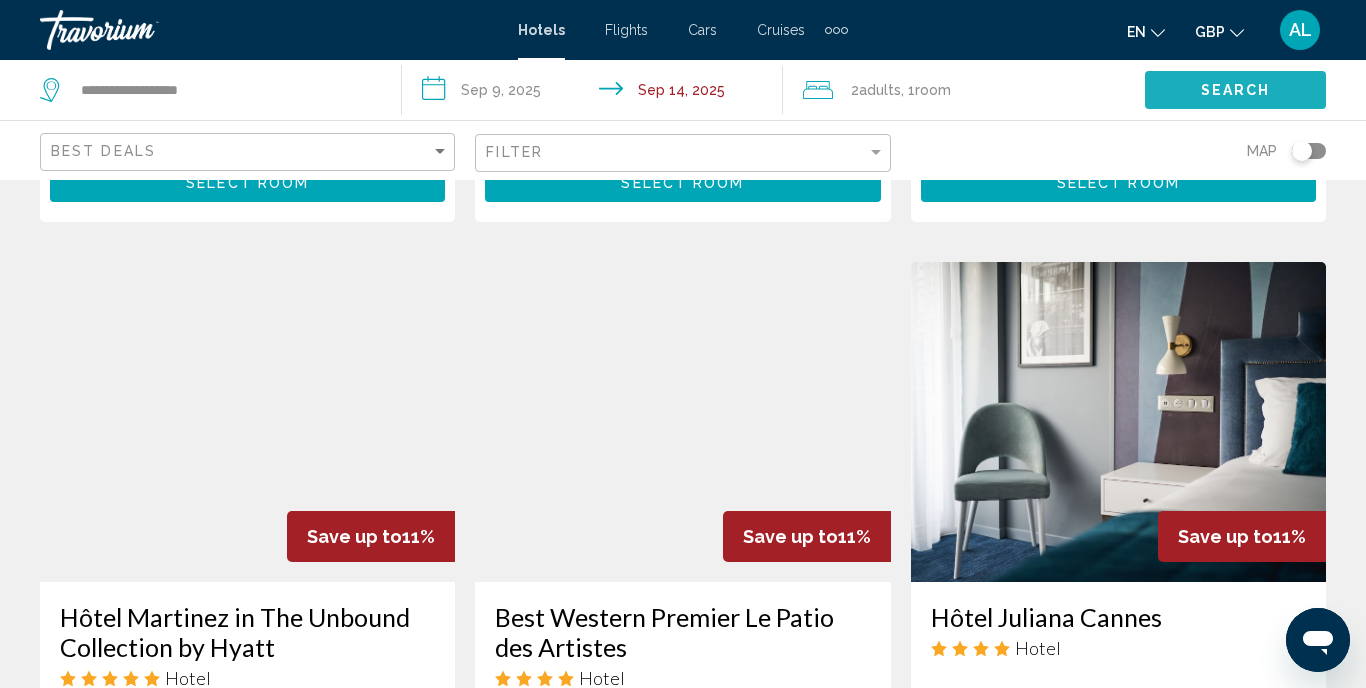 click on "Search" at bounding box center (1235, 89) 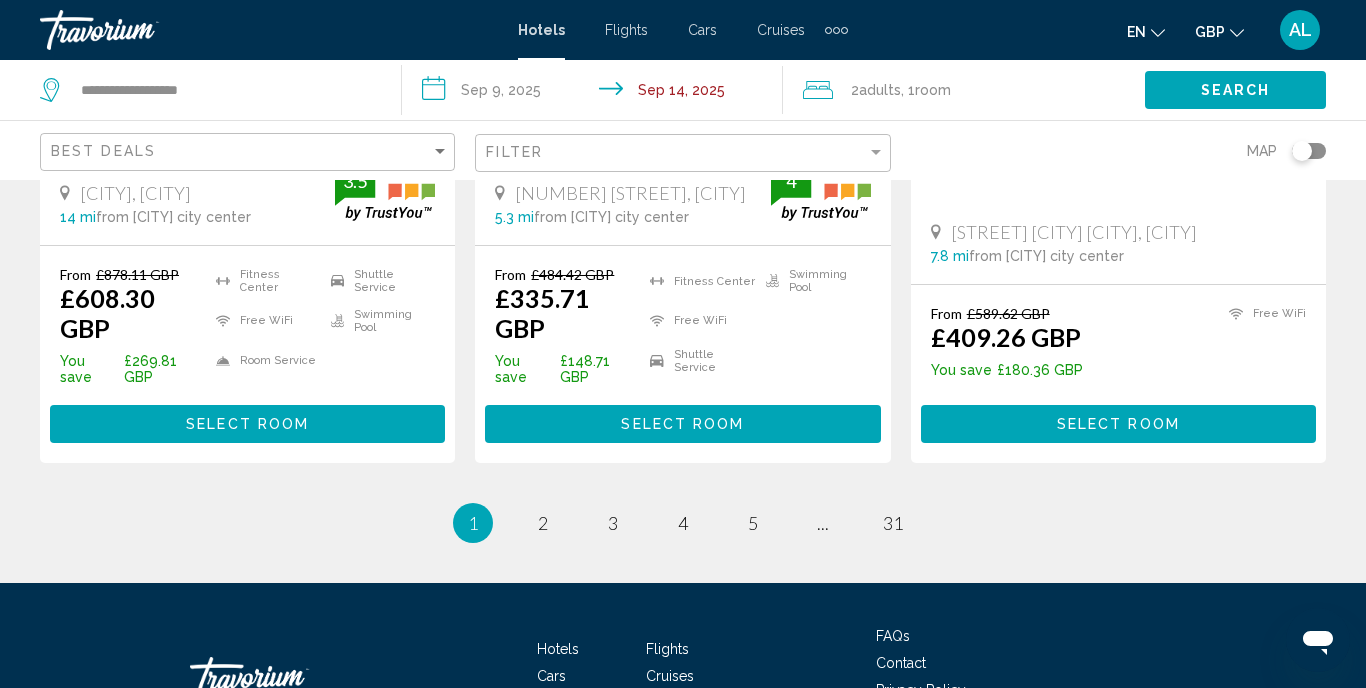 scroll, scrollTop: 2756, scrollLeft: 0, axis: vertical 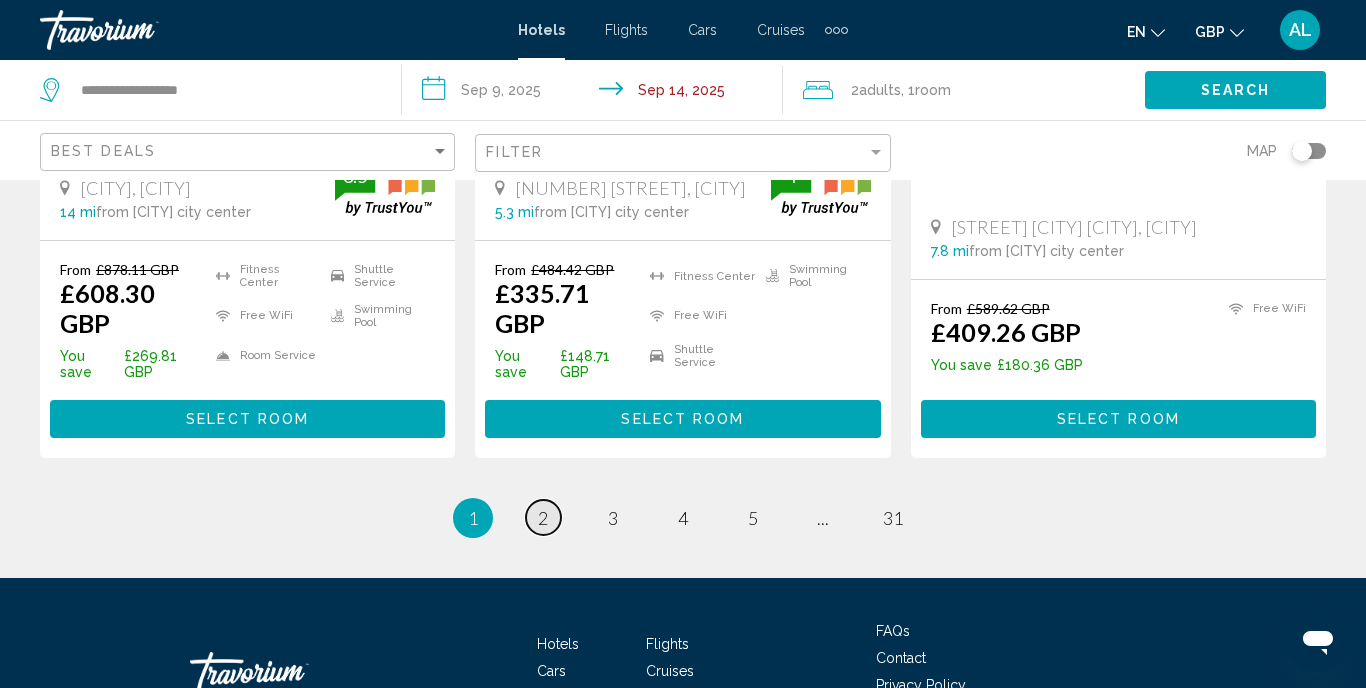 click on "2" at bounding box center [543, 518] 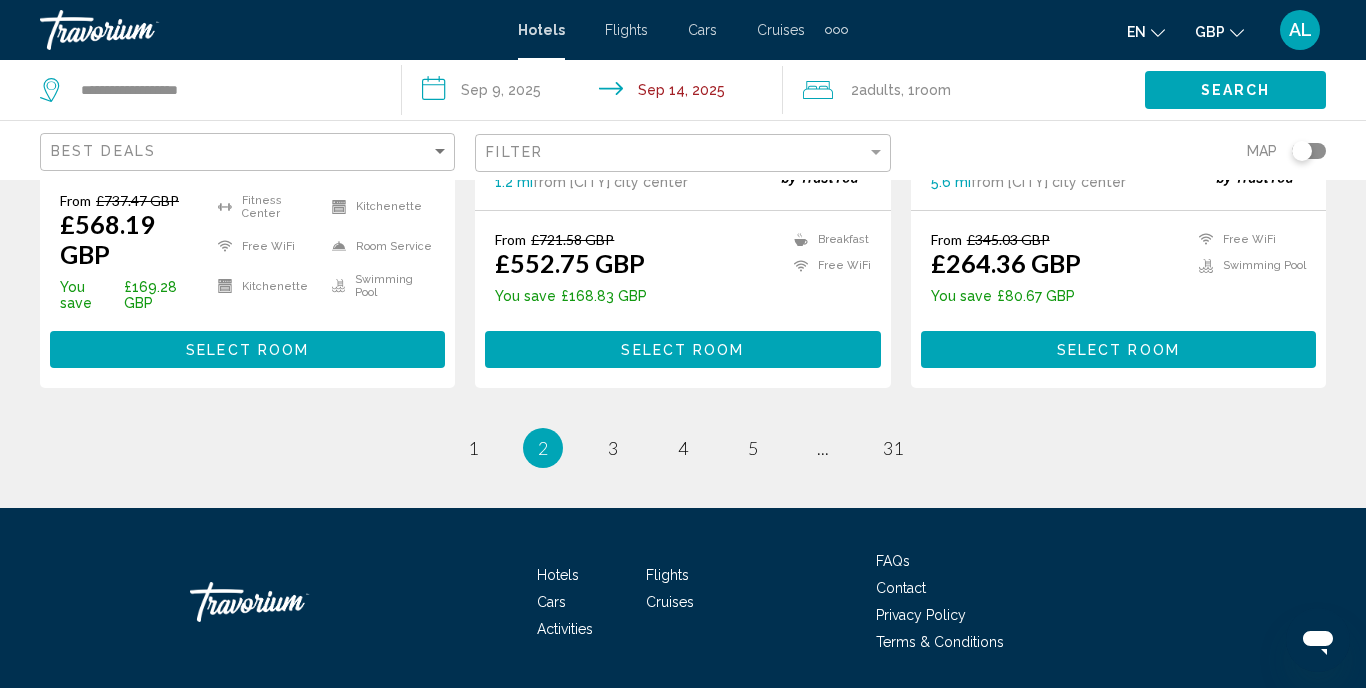 scroll, scrollTop: 2774, scrollLeft: 0, axis: vertical 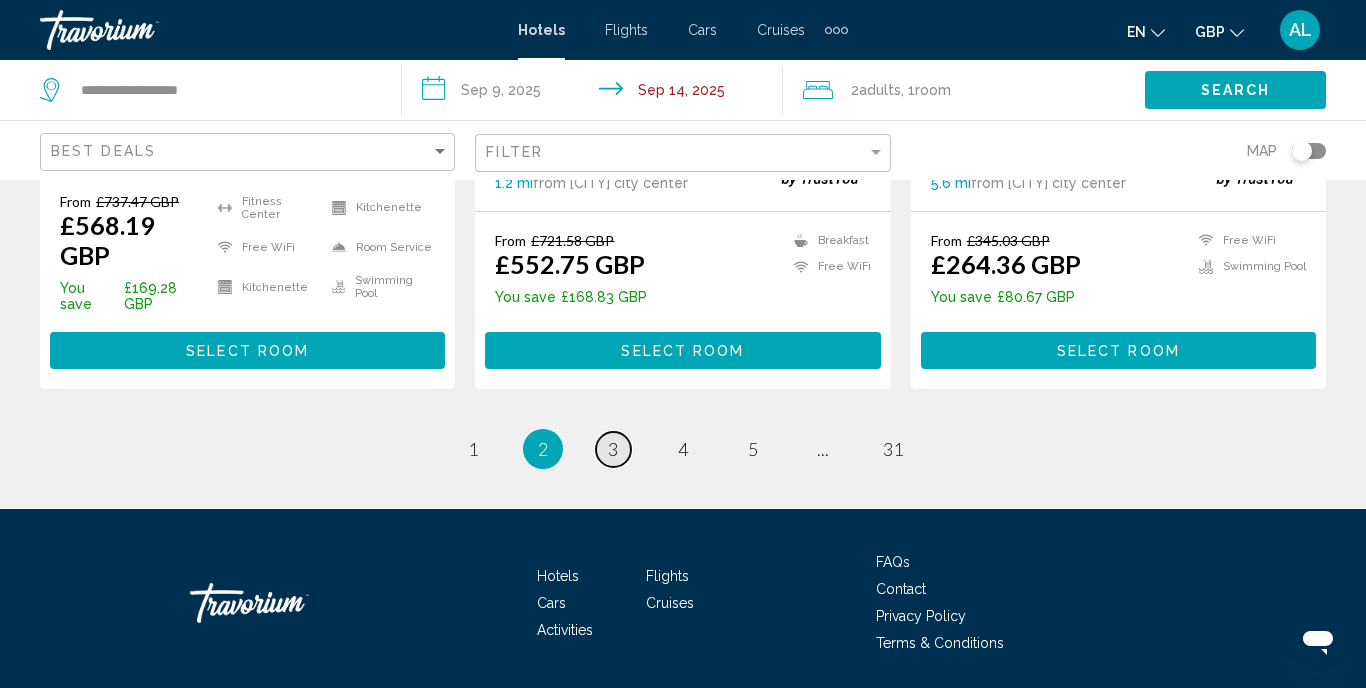 click on "3" at bounding box center [473, 449] 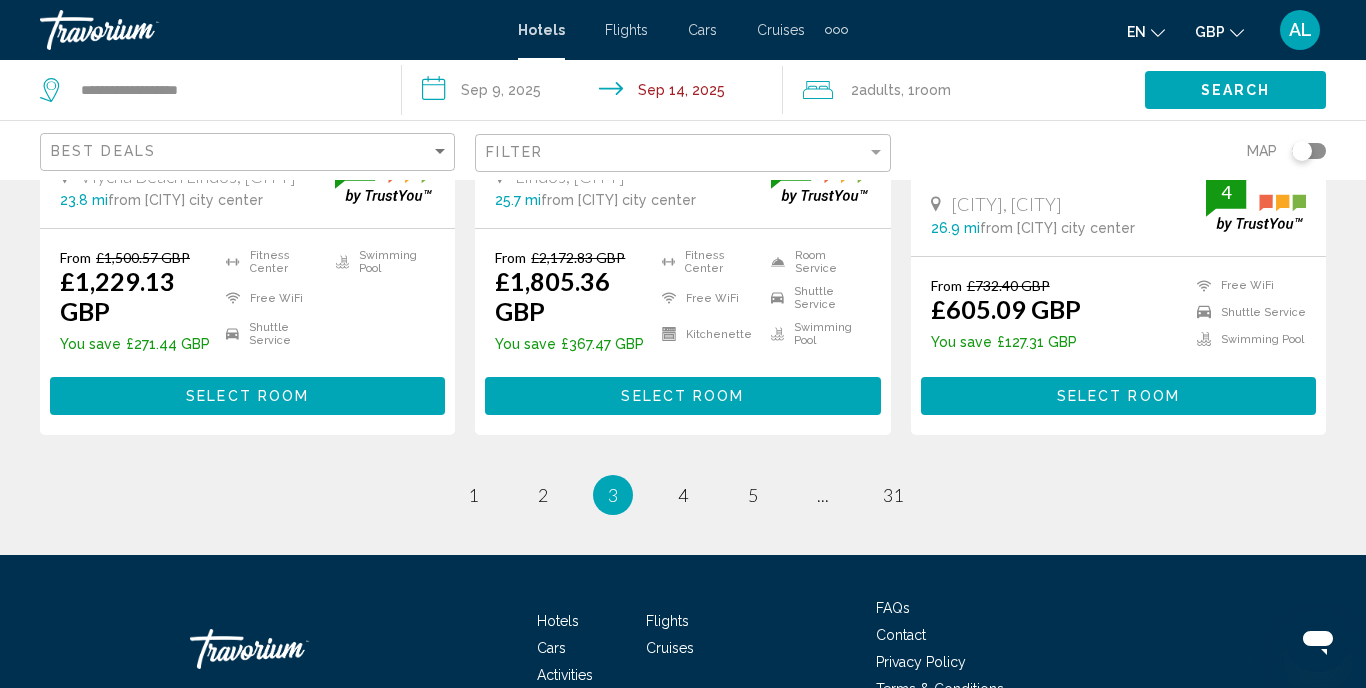 scroll, scrollTop: 2830, scrollLeft: 0, axis: vertical 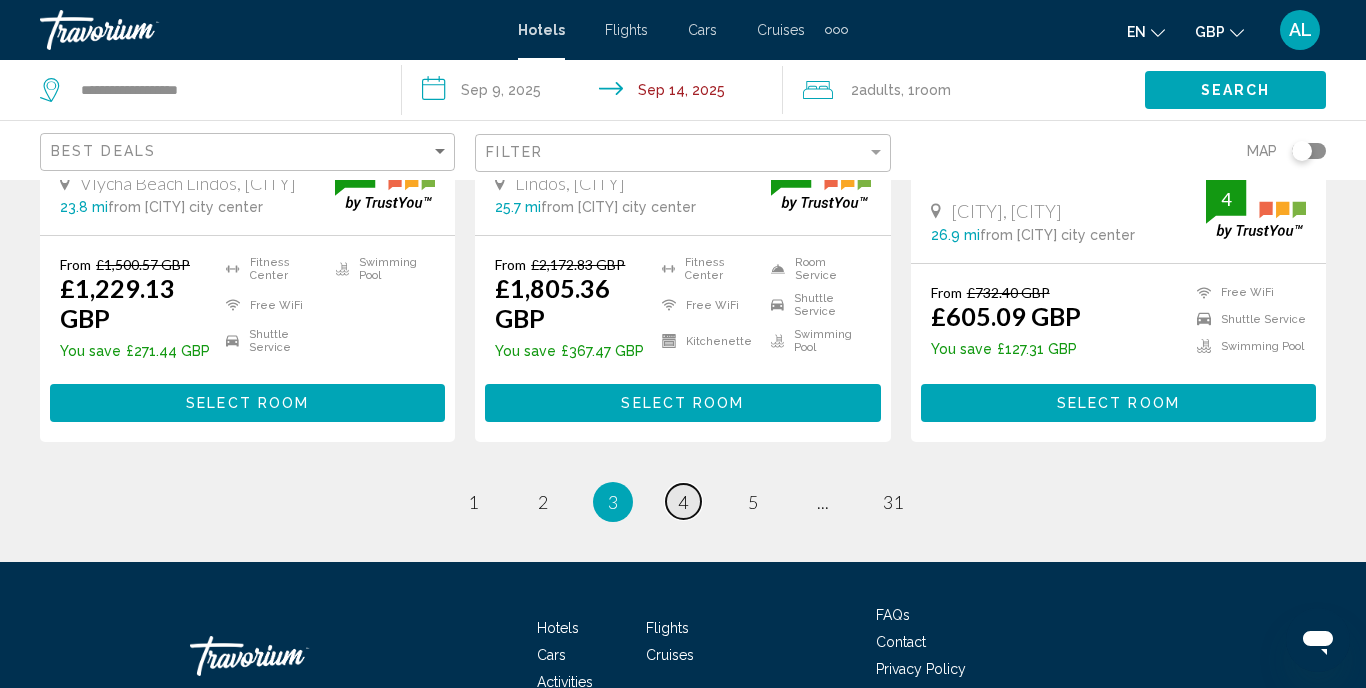 click on "4" at bounding box center [473, 502] 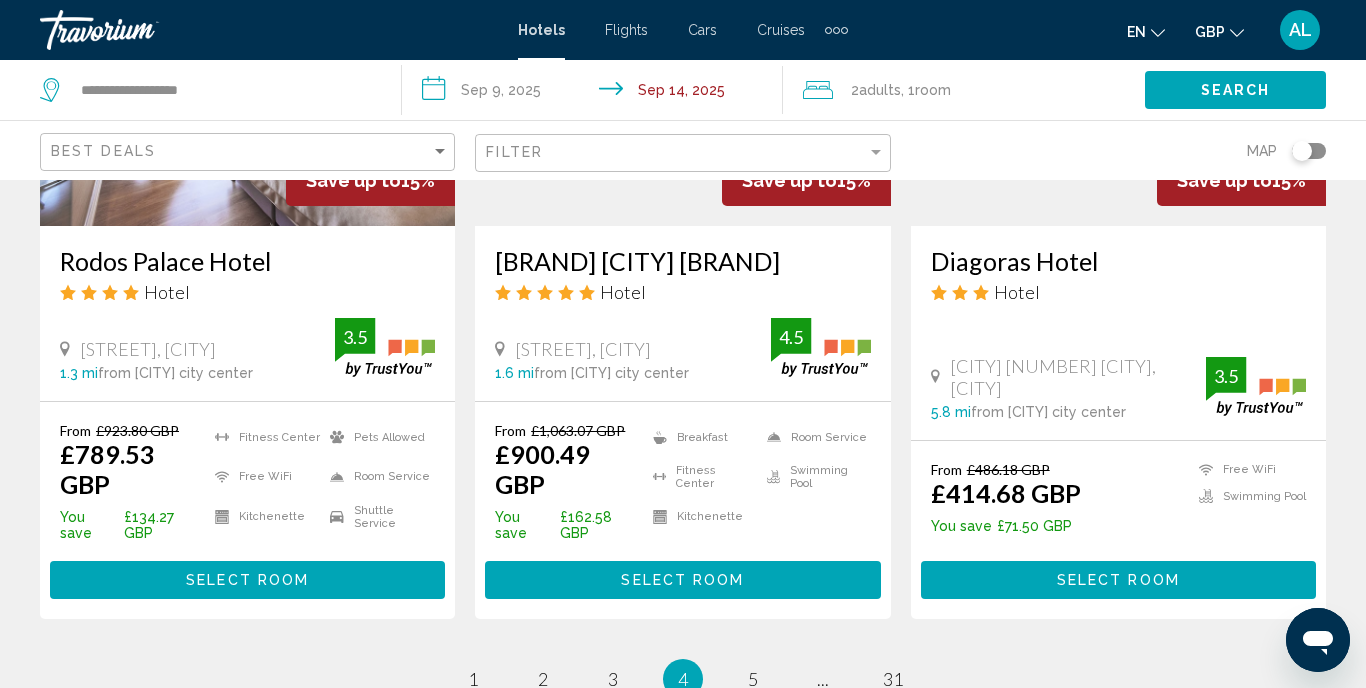 scroll, scrollTop: 2626, scrollLeft: 0, axis: vertical 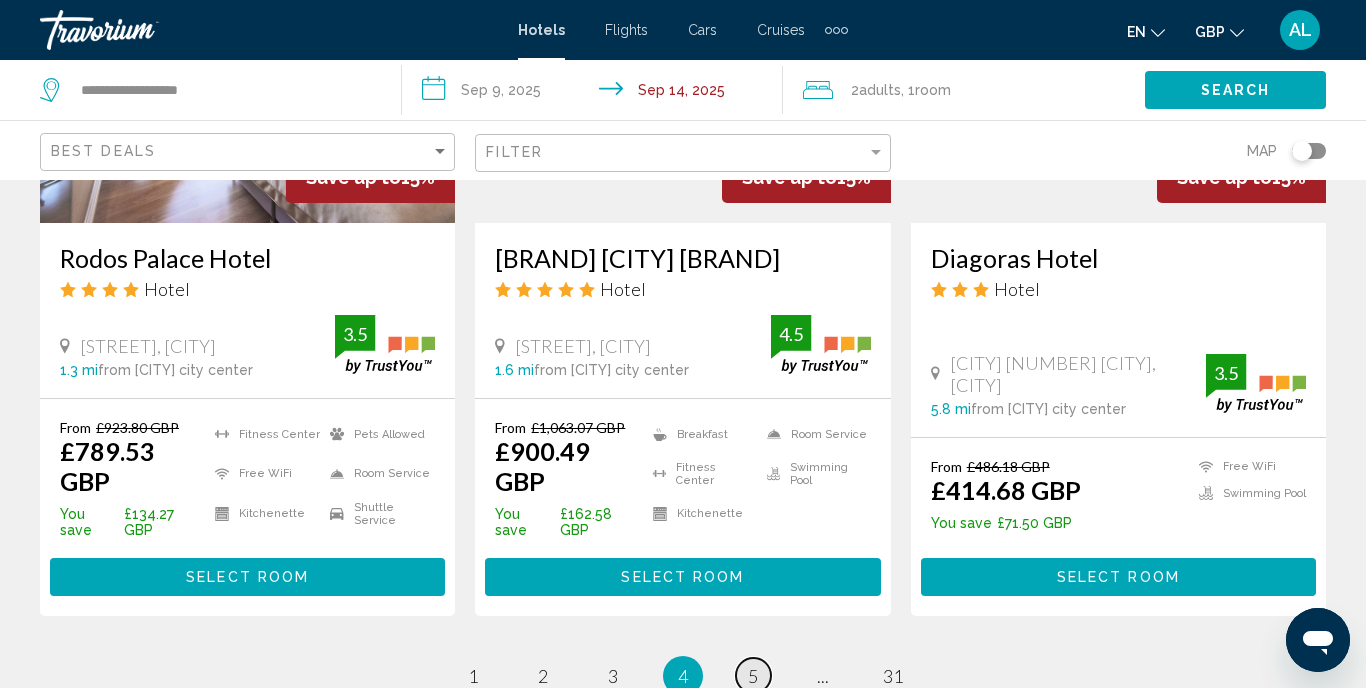 click on "5" at bounding box center (473, 676) 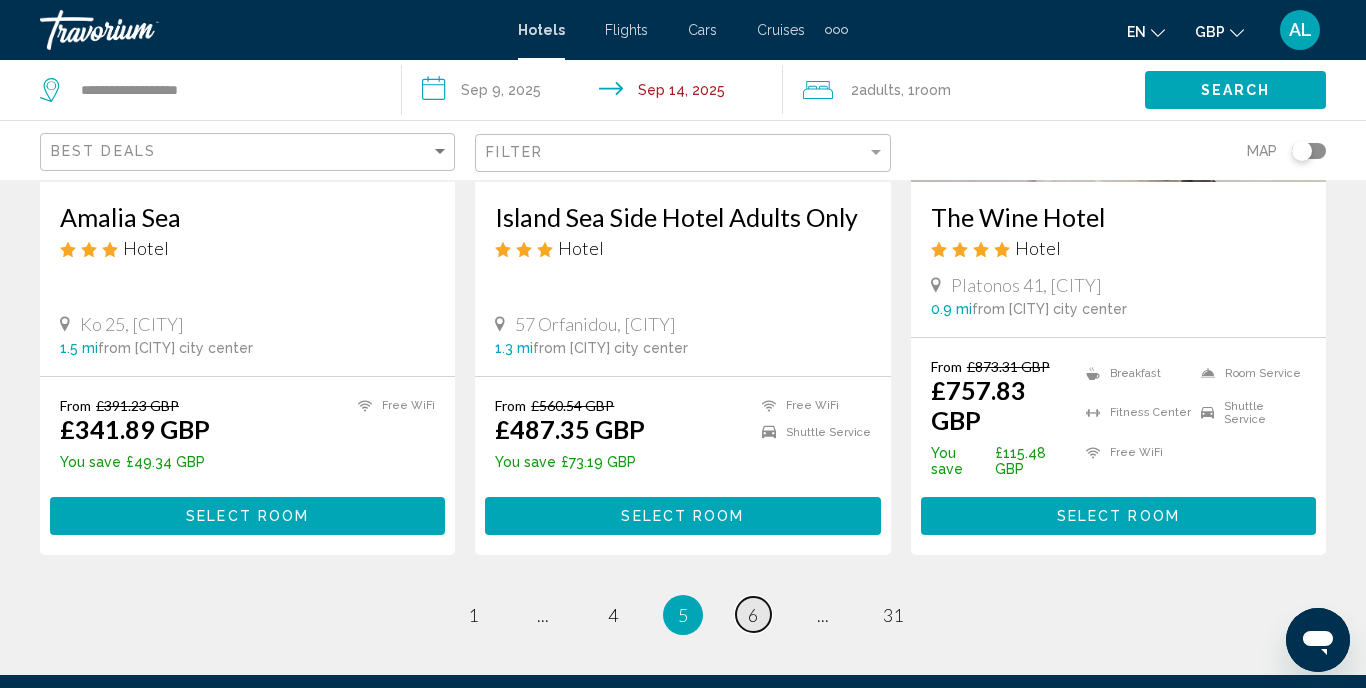 scroll, scrollTop: 0, scrollLeft: 0, axis: both 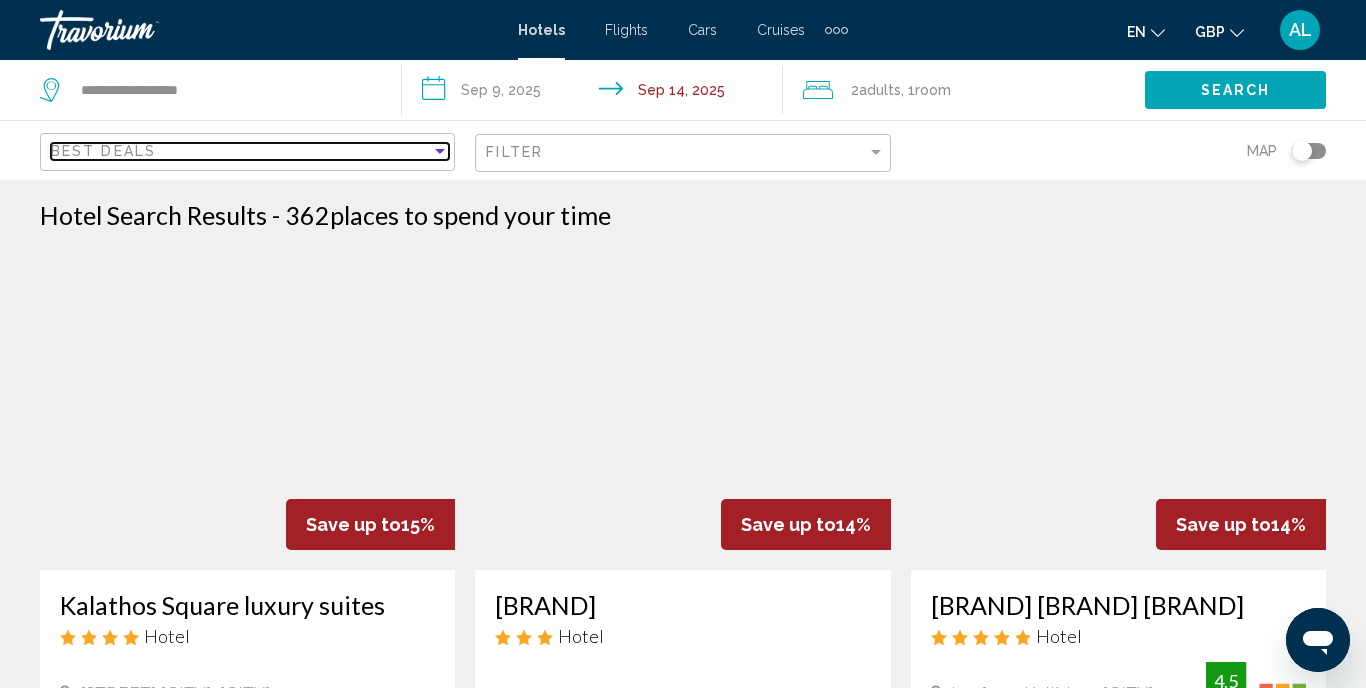 click on "Best Deals" at bounding box center (241, 151) 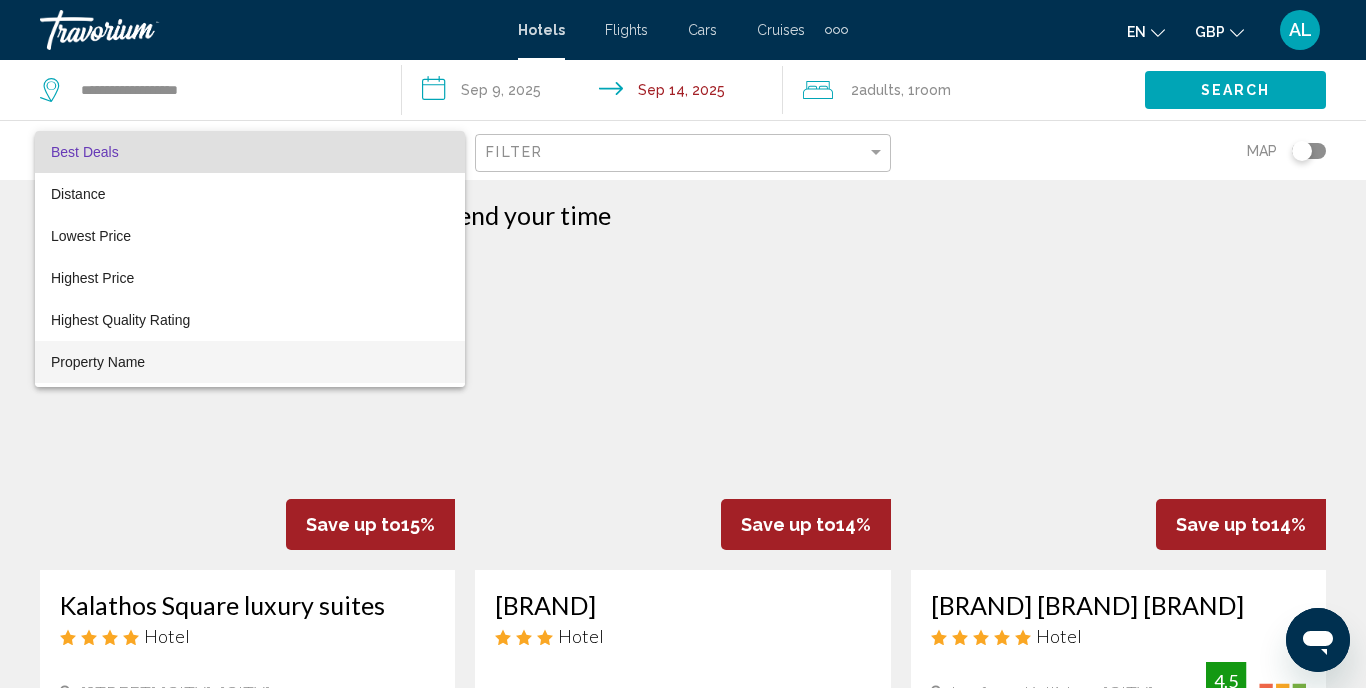 click on "Property Name" at bounding box center [98, 362] 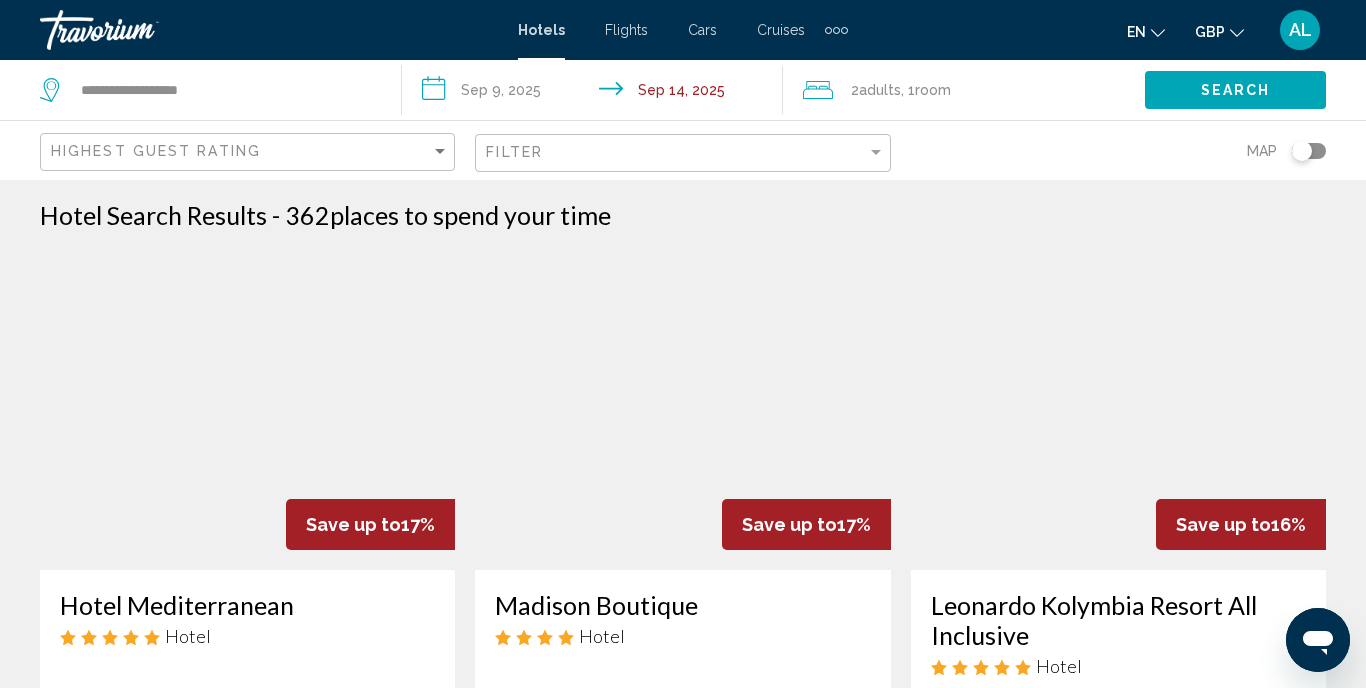 click on "Hotel Mediterranean Hotel 35 Cos Str., [CITY] 1.5 mi from [CITY] city center from hotel 4.5 From £873.31 GBP £727.47 GBP You save £145.84 GBP Pets Allowed Room Service Swimming Pool 4.5 4.5 Select Room Save up to 17% Madison Boutique Hotel Faliraki, [CITY] 6.6 mi from [CITY] city center from hotel 4.5 From £807.00 GBP £672.43 GBP You save £134.57 GBP Free WiFi Shuttle Service Swimming Pool 4.5 4.5" at bounding box center (683, 1754) 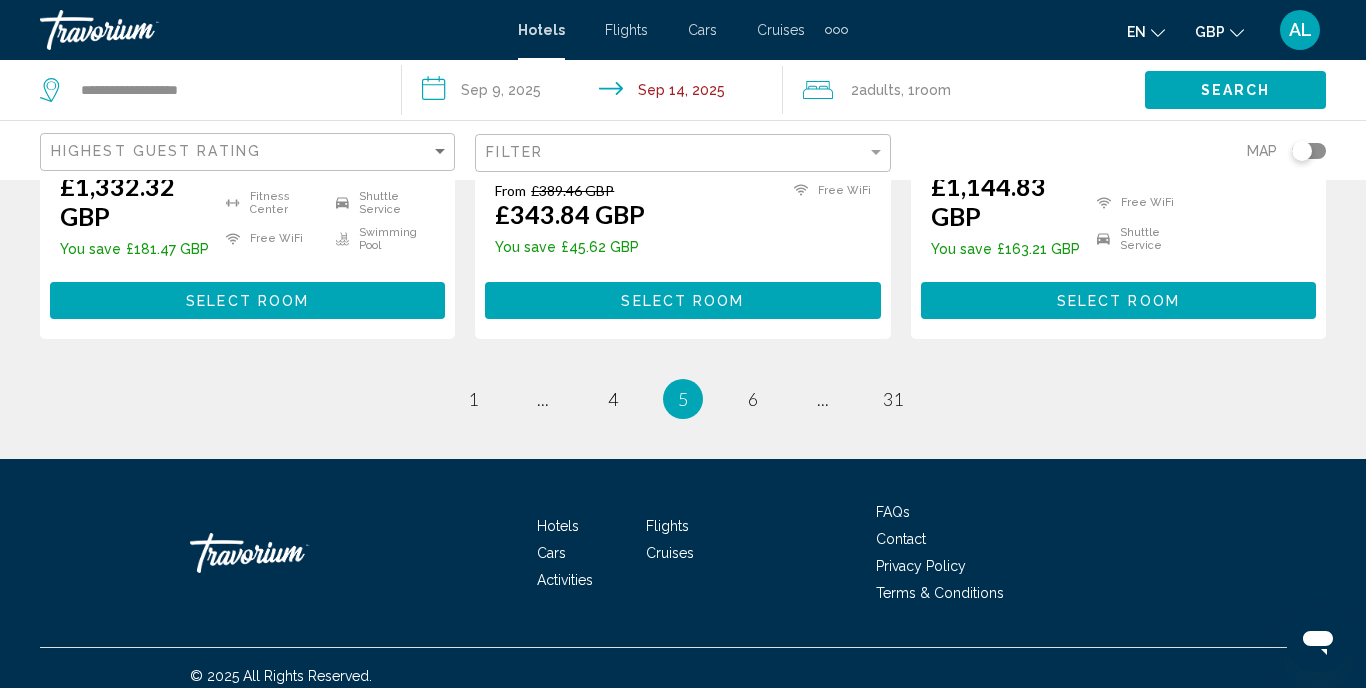scroll, scrollTop: 2886, scrollLeft: 0, axis: vertical 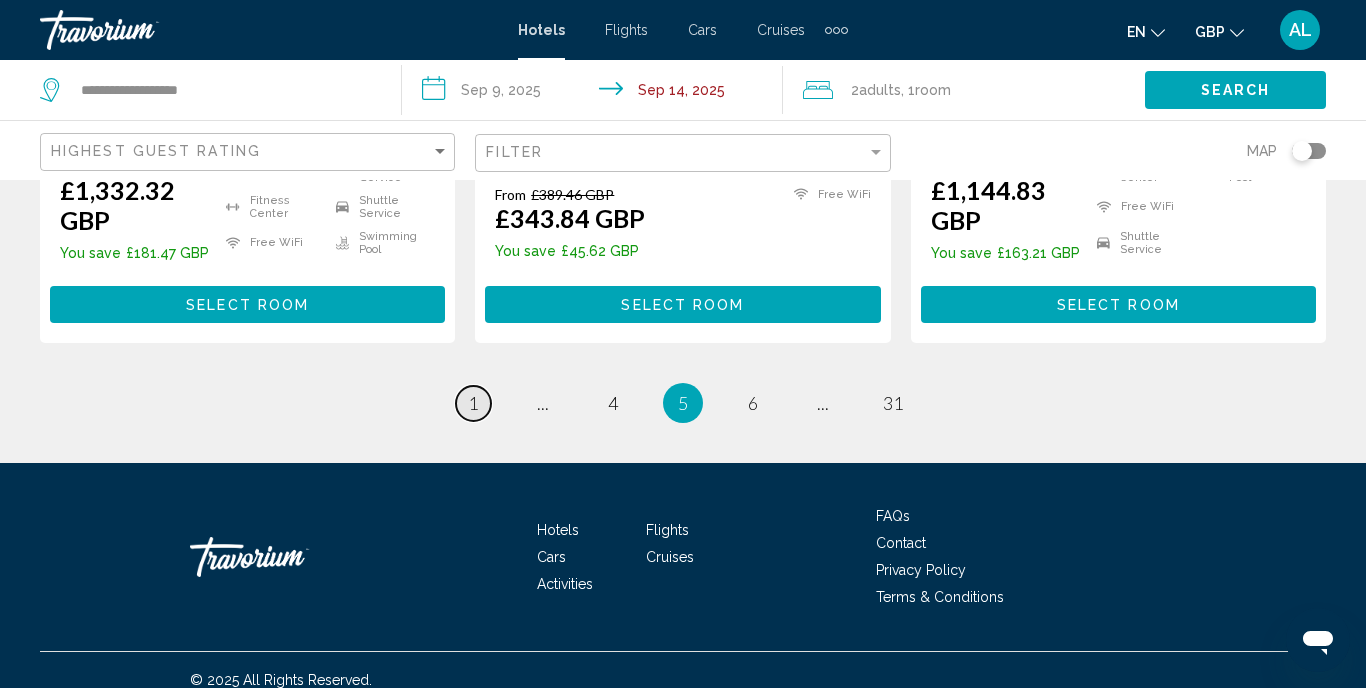 click on "page  1" at bounding box center [473, 403] 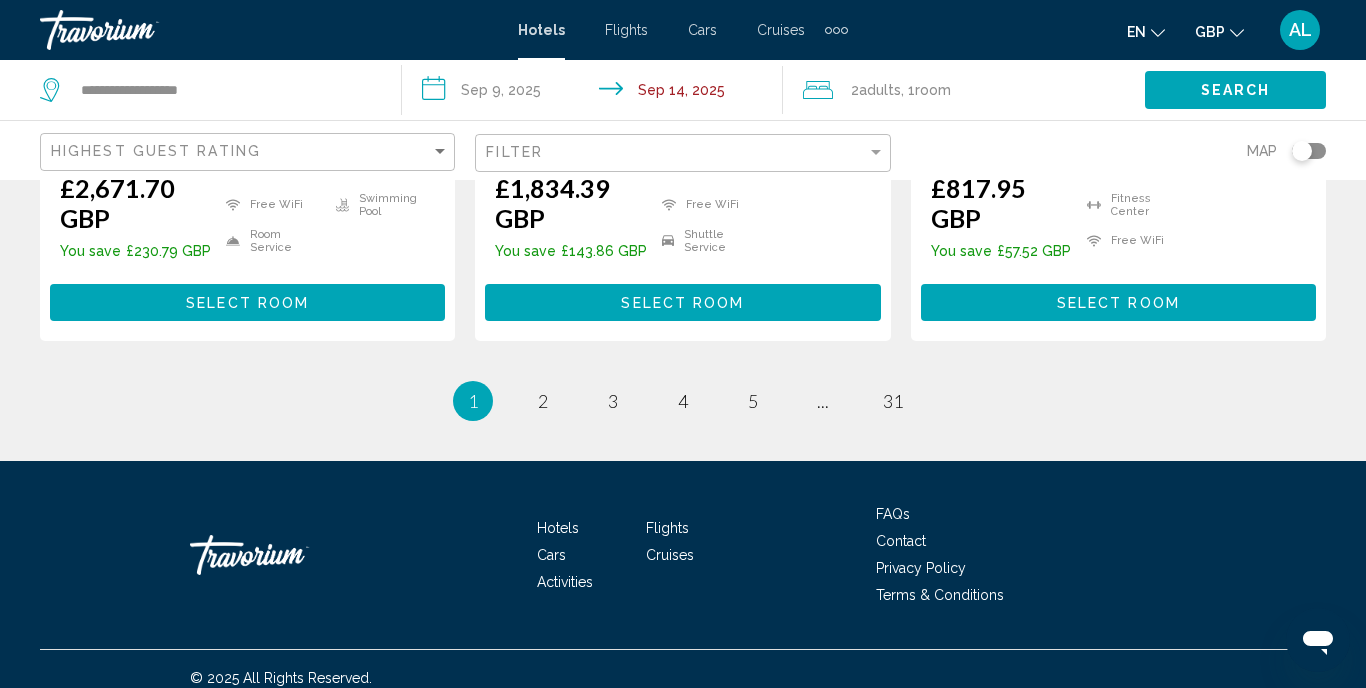 scroll, scrollTop: 2973, scrollLeft: 0, axis: vertical 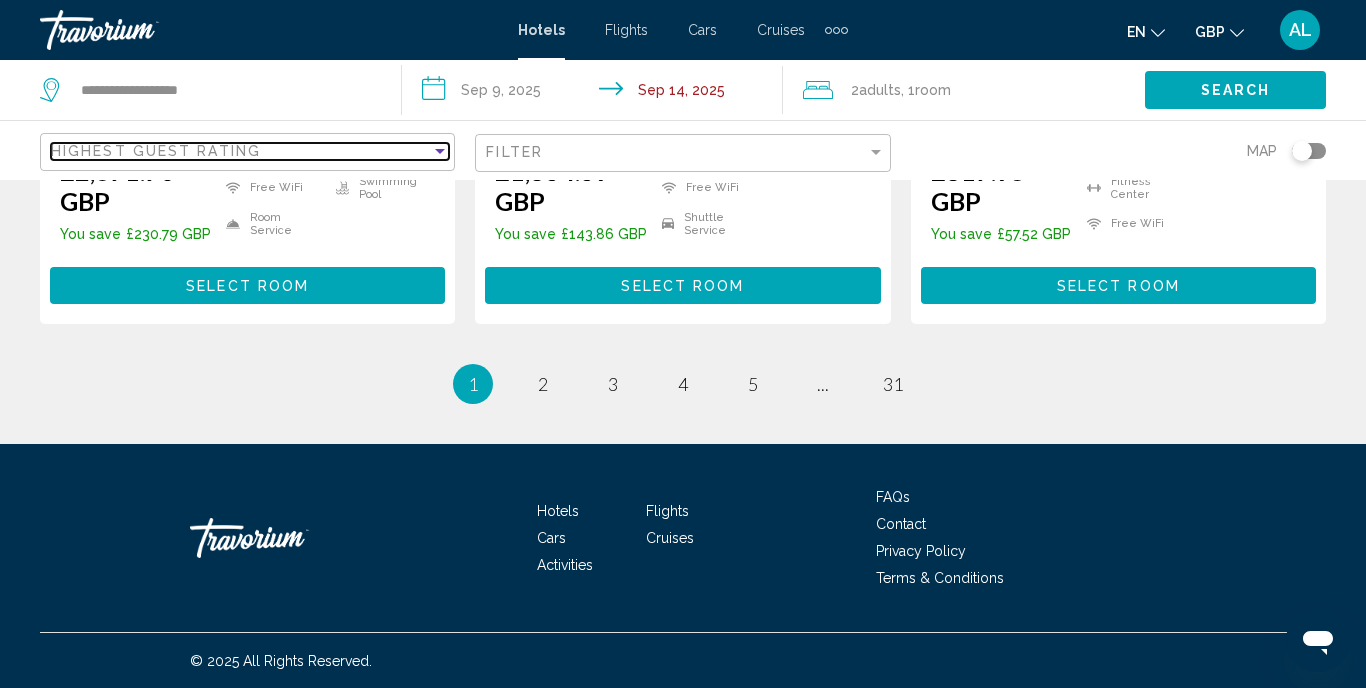 click on "Highest Guest Rating" at bounding box center [241, 151] 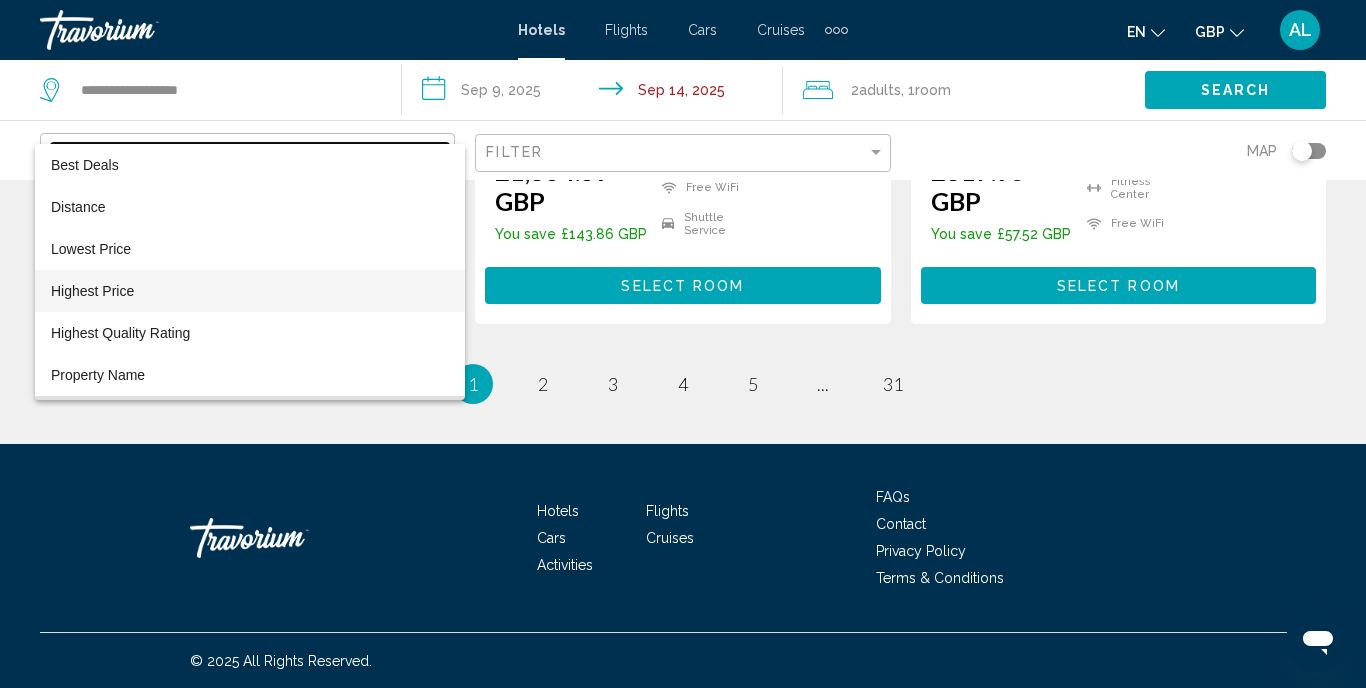 scroll, scrollTop: 38, scrollLeft: 0, axis: vertical 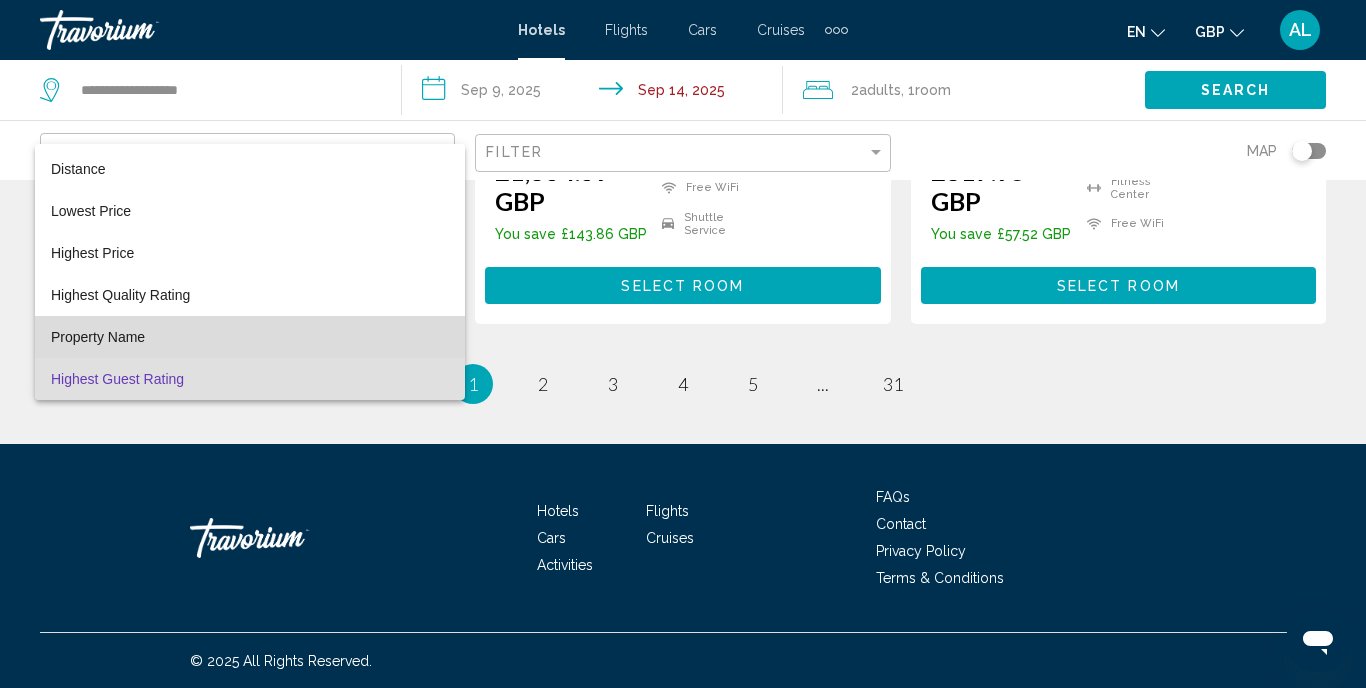 click on "Property Name" at bounding box center [250, 337] 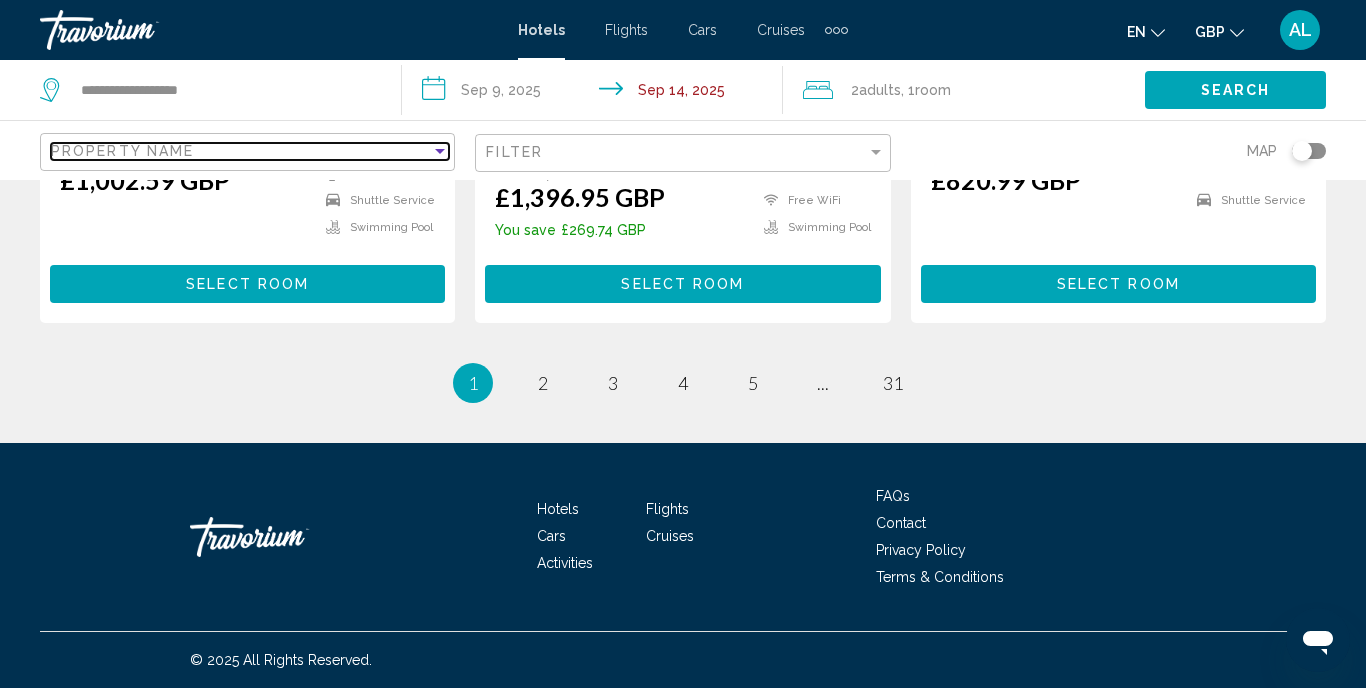 scroll, scrollTop: 2780, scrollLeft: 0, axis: vertical 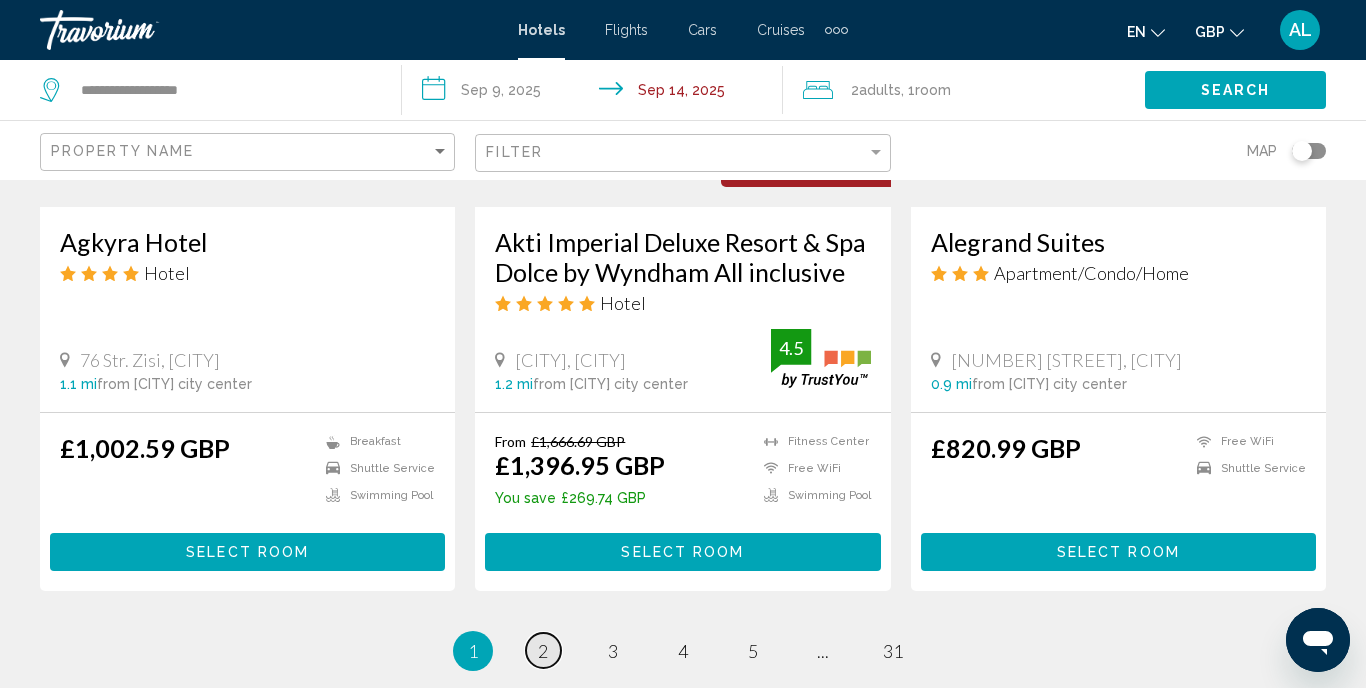 click on "2" at bounding box center (543, 651) 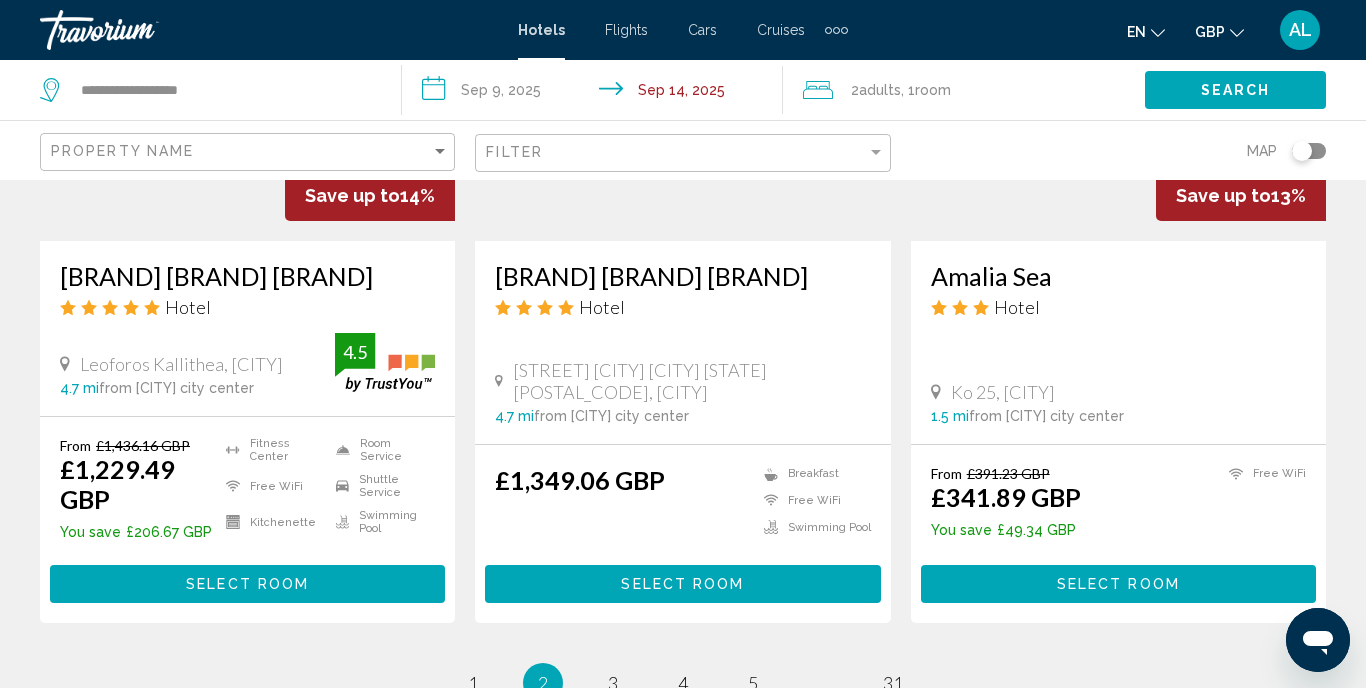 scroll, scrollTop: 2609, scrollLeft: 0, axis: vertical 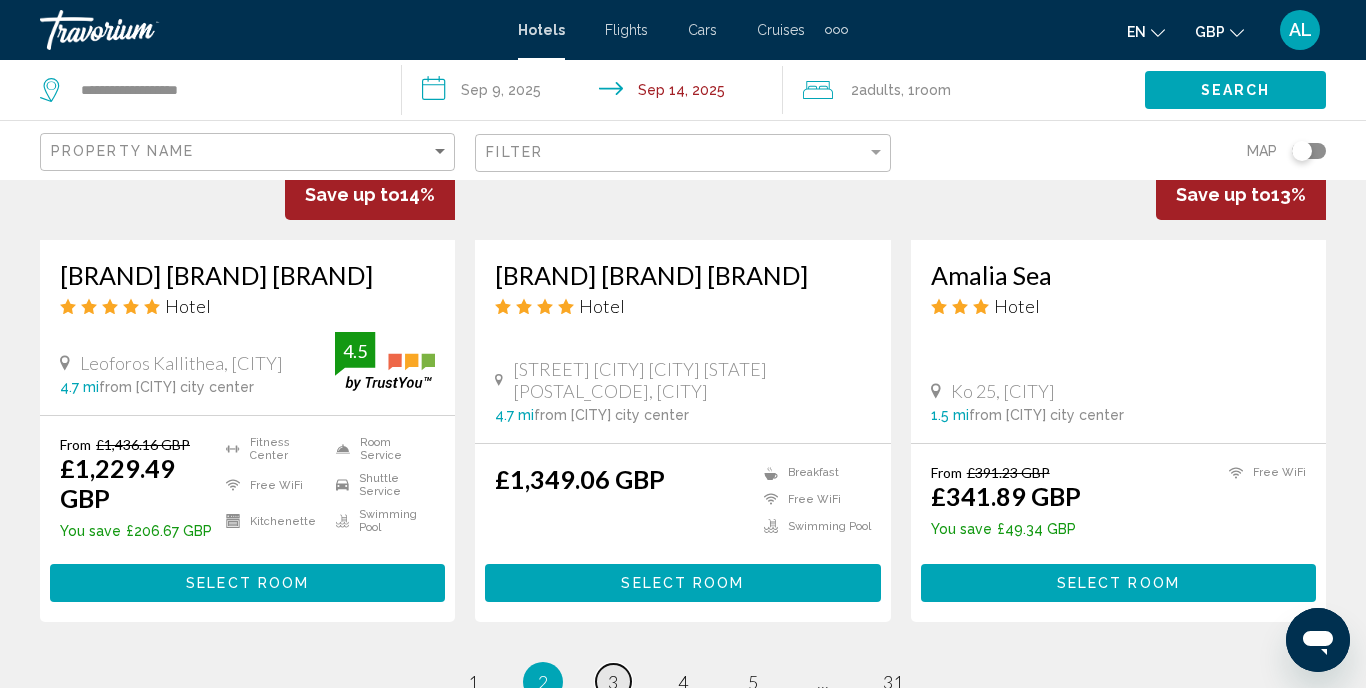 click on "3" at bounding box center [473, 682] 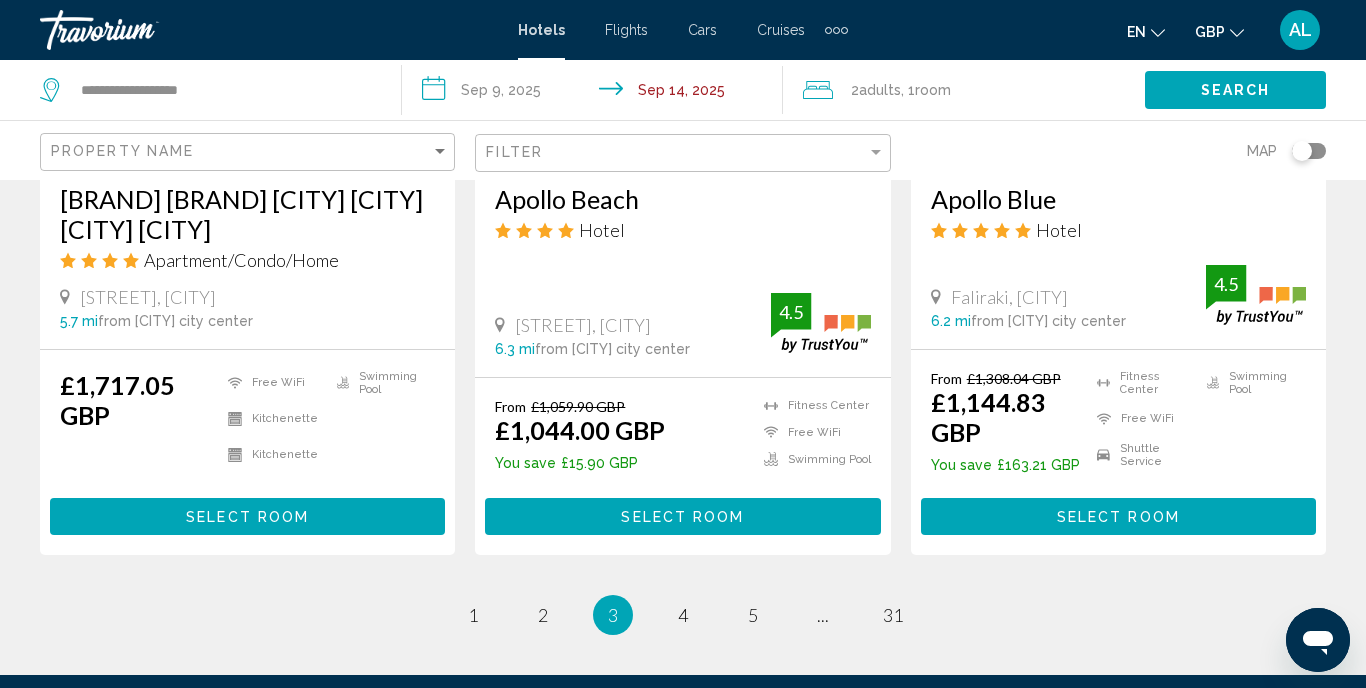scroll, scrollTop: 2649, scrollLeft: 0, axis: vertical 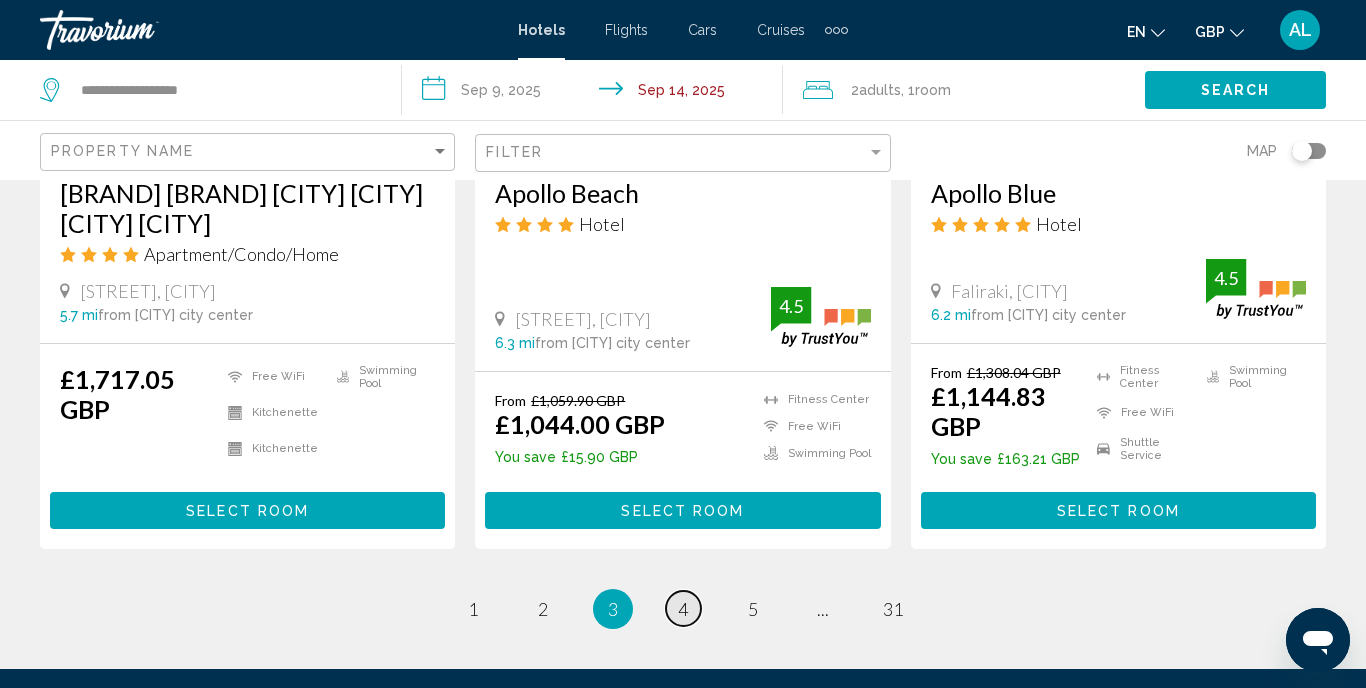 click on "4" at bounding box center [473, 609] 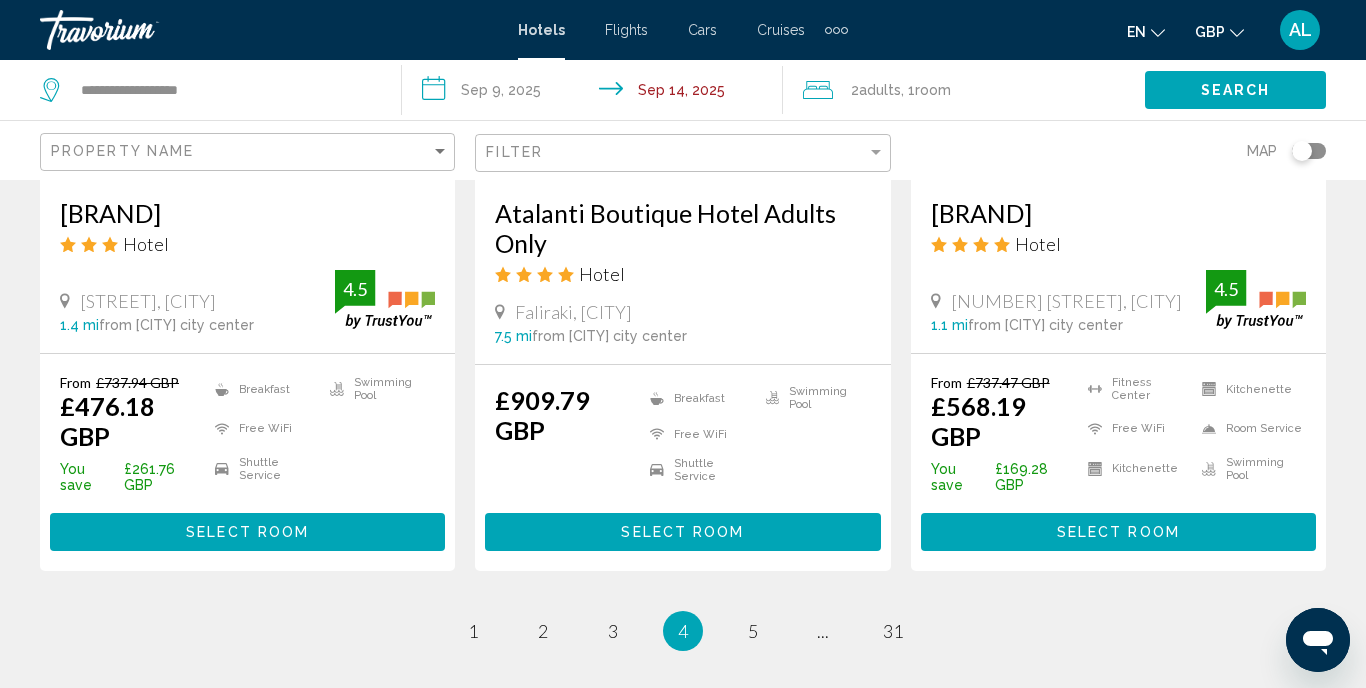 scroll, scrollTop: 0, scrollLeft: 0, axis: both 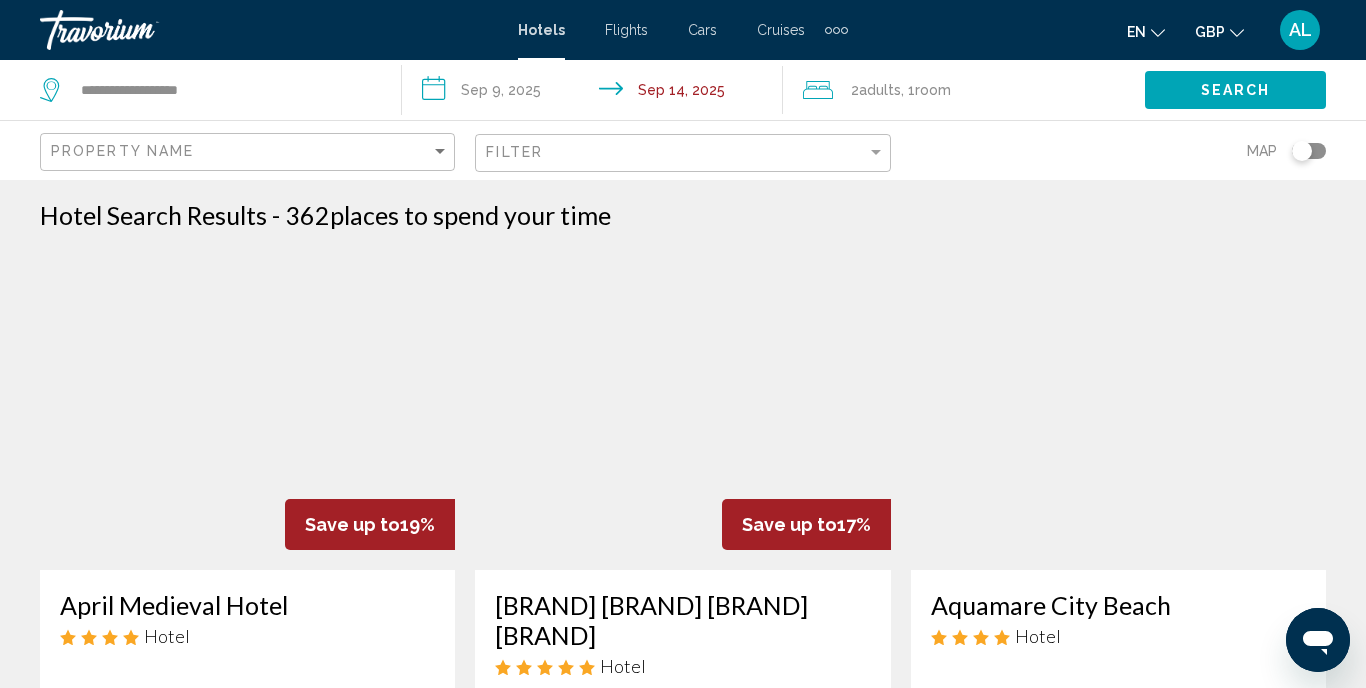 click on "17 Ippodamou, [CITY] 0.8 mi from [CITY] city center from hotel From £446.45 GBP £361.52 GBP You save £84.93 GBP Shuttle Service Select Room Save up to 17% Aquagrand Exclusive Deluxe Resort Lindos Adults only Hotel Lindos, [CITY] 25.7 mi from [CITY] city center from hotel 5 From £2,172.83 GBP £1,805.36 GBP You save £367.47 GBP Fitness Center Free WiFi 5 4" at bounding box center (683, 1750) 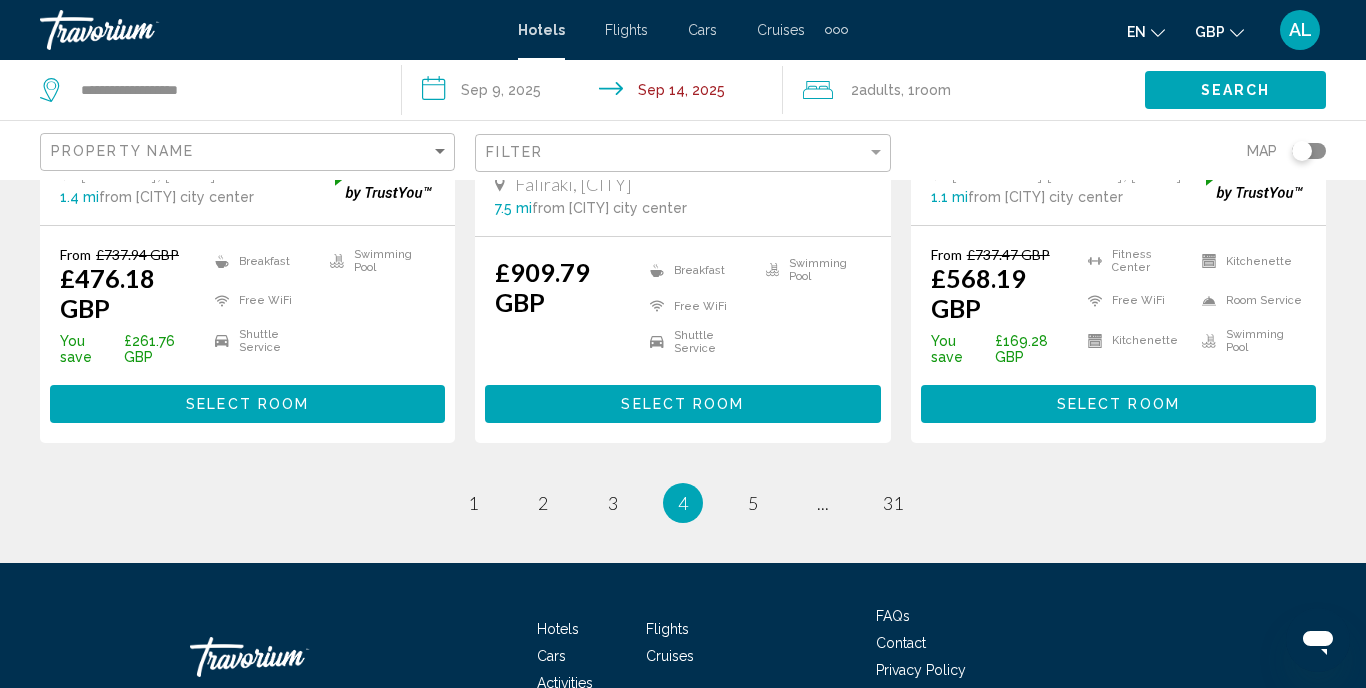 scroll, scrollTop: 2794, scrollLeft: 0, axis: vertical 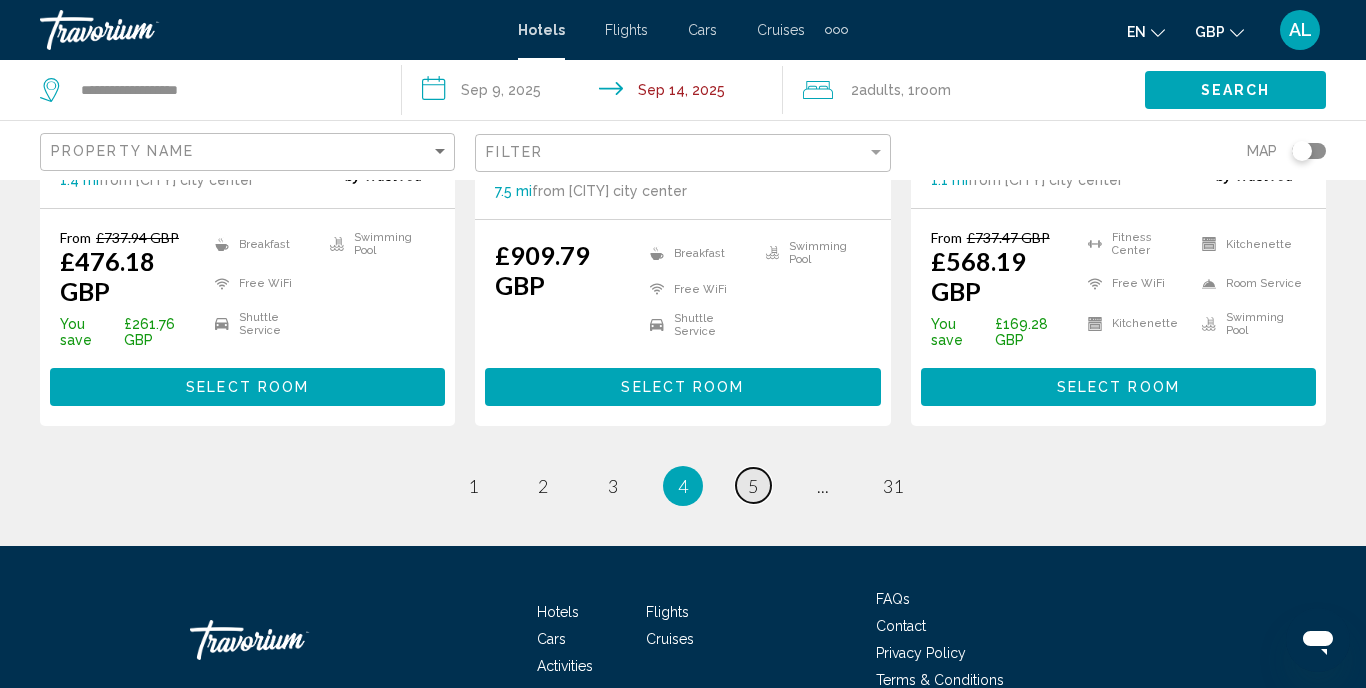 click on "5" at bounding box center [473, 486] 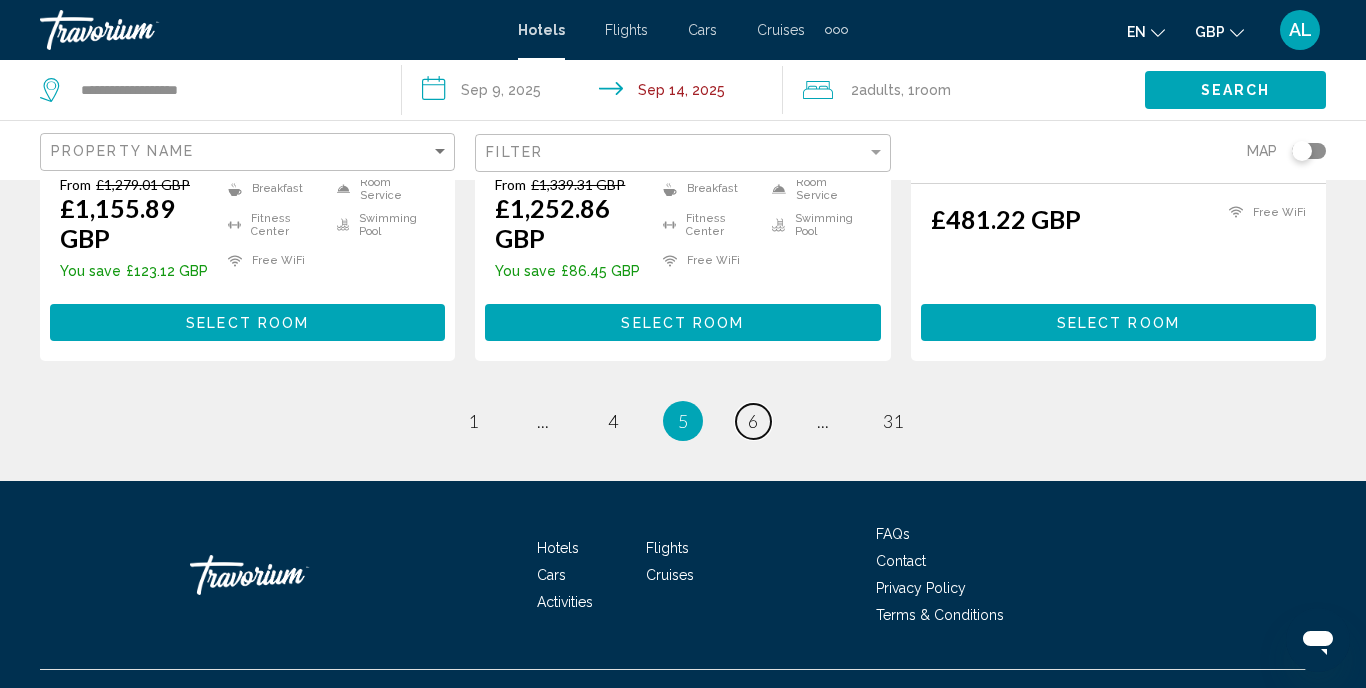 scroll, scrollTop: 2886, scrollLeft: 0, axis: vertical 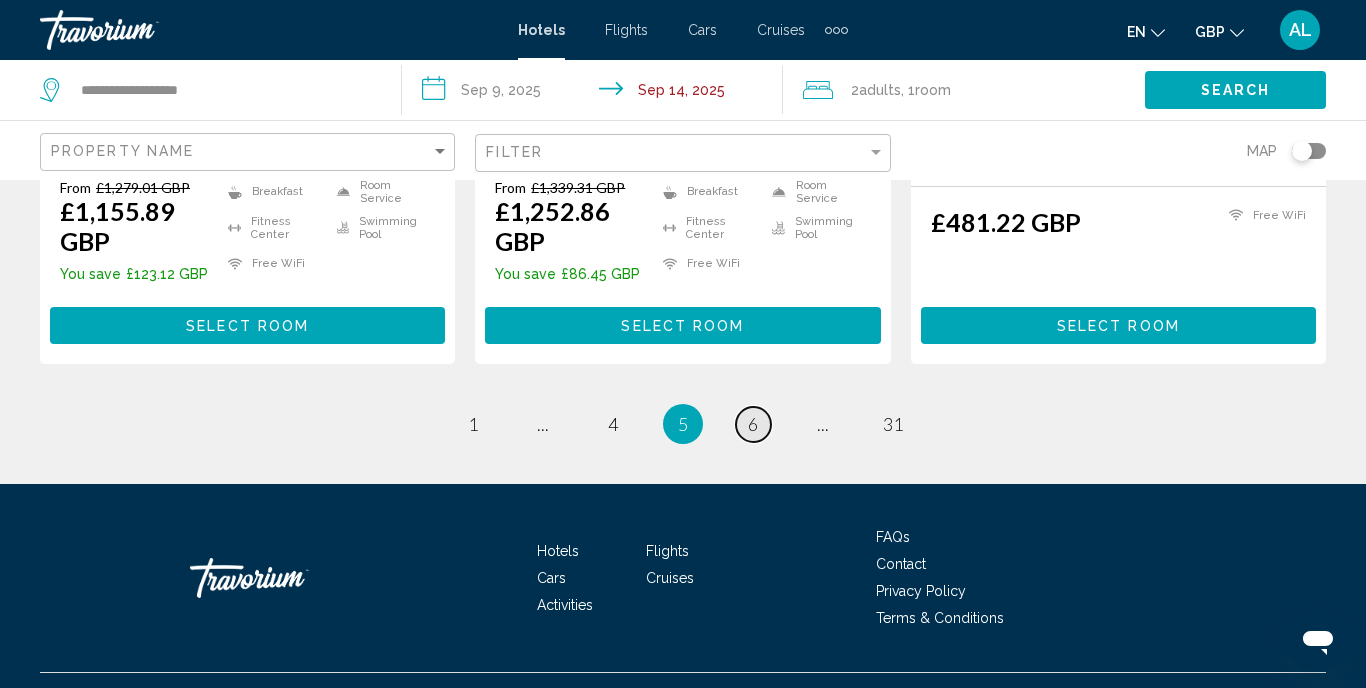 click on "6" at bounding box center [473, 424] 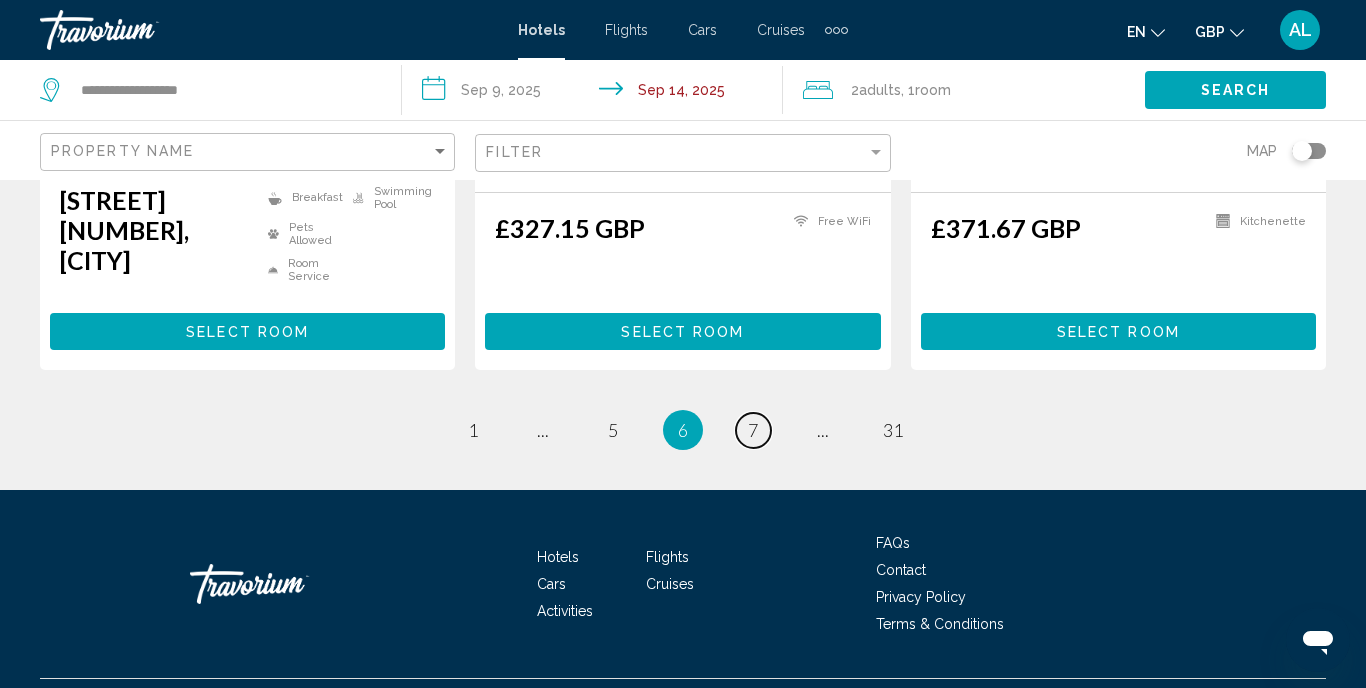 scroll, scrollTop: 2778, scrollLeft: 0, axis: vertical 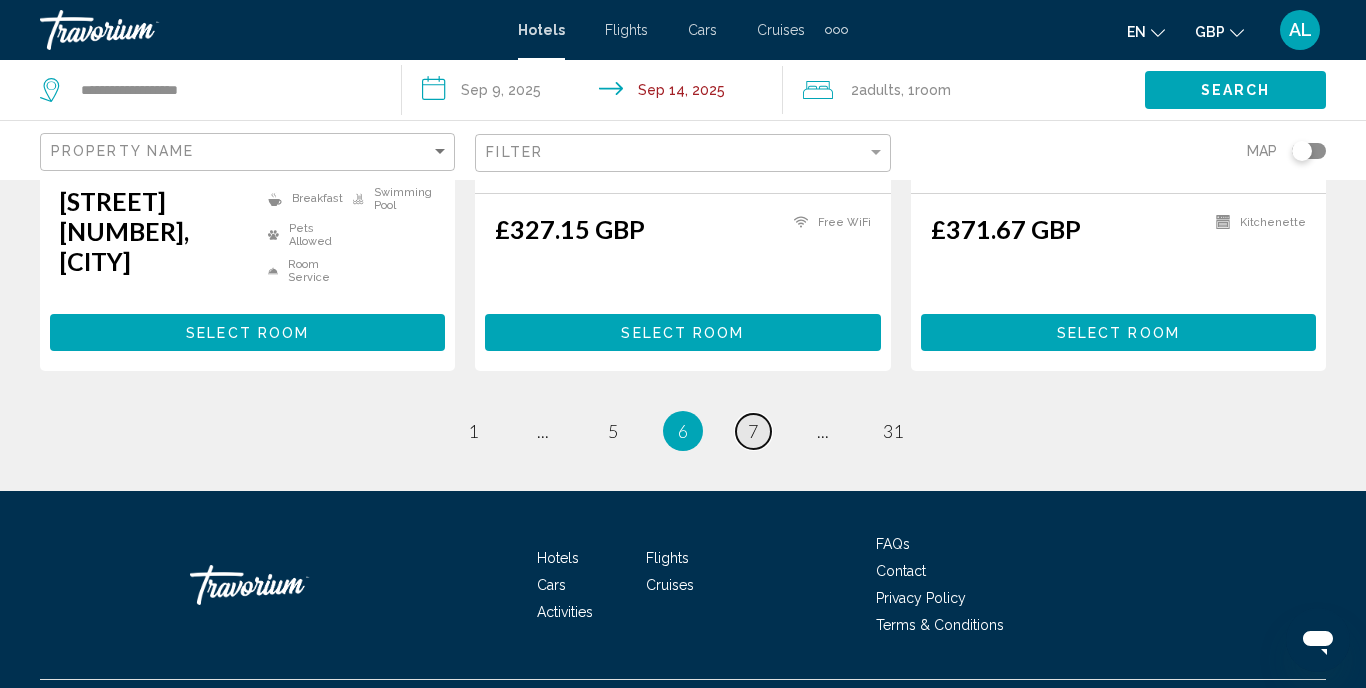 click on "page  7" at bounding box center [473, 431] 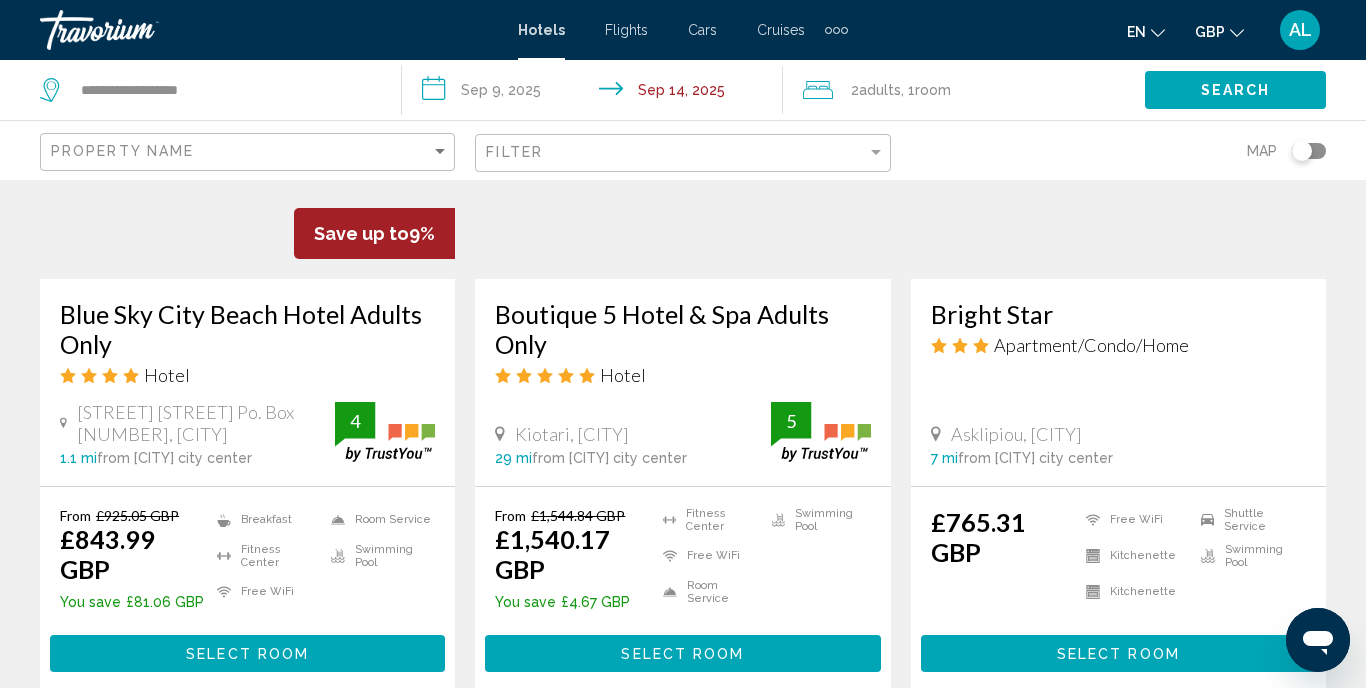 scroll, scrollTop: 1035, scrollLeft: 0, axis: vertical 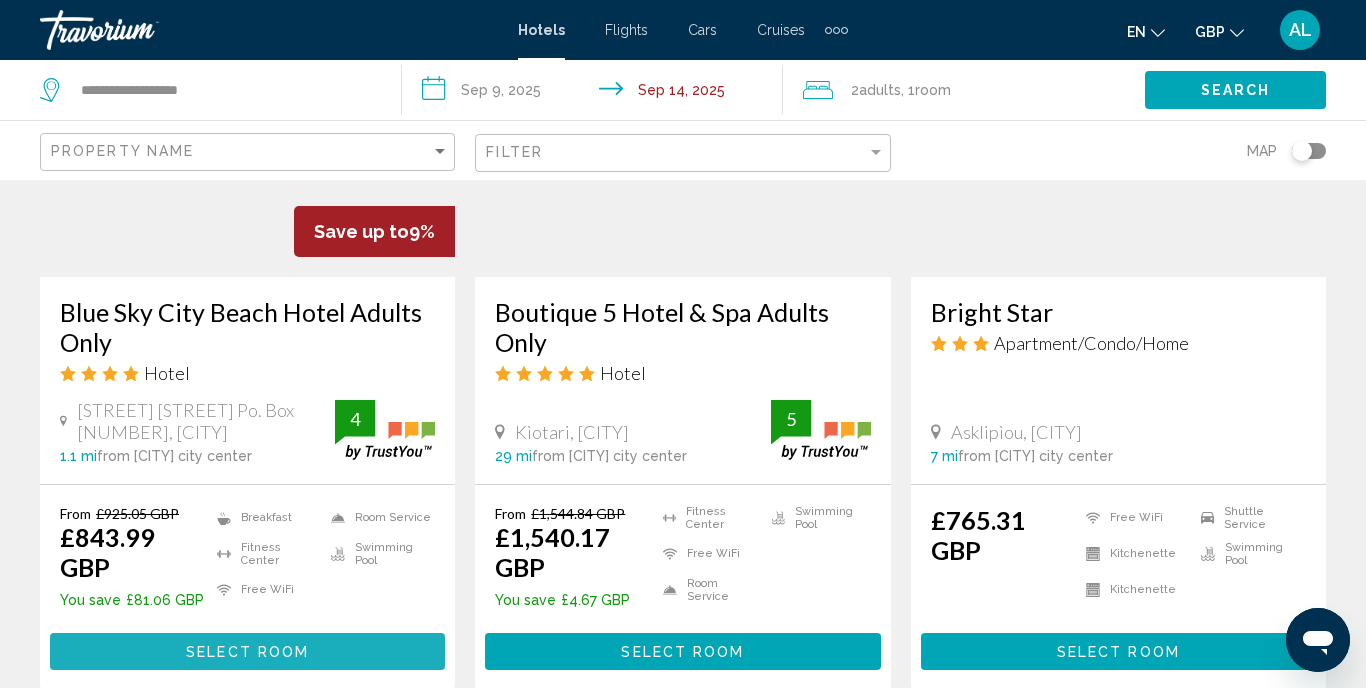 click on "Select Room" at bounding box center (247, 652) 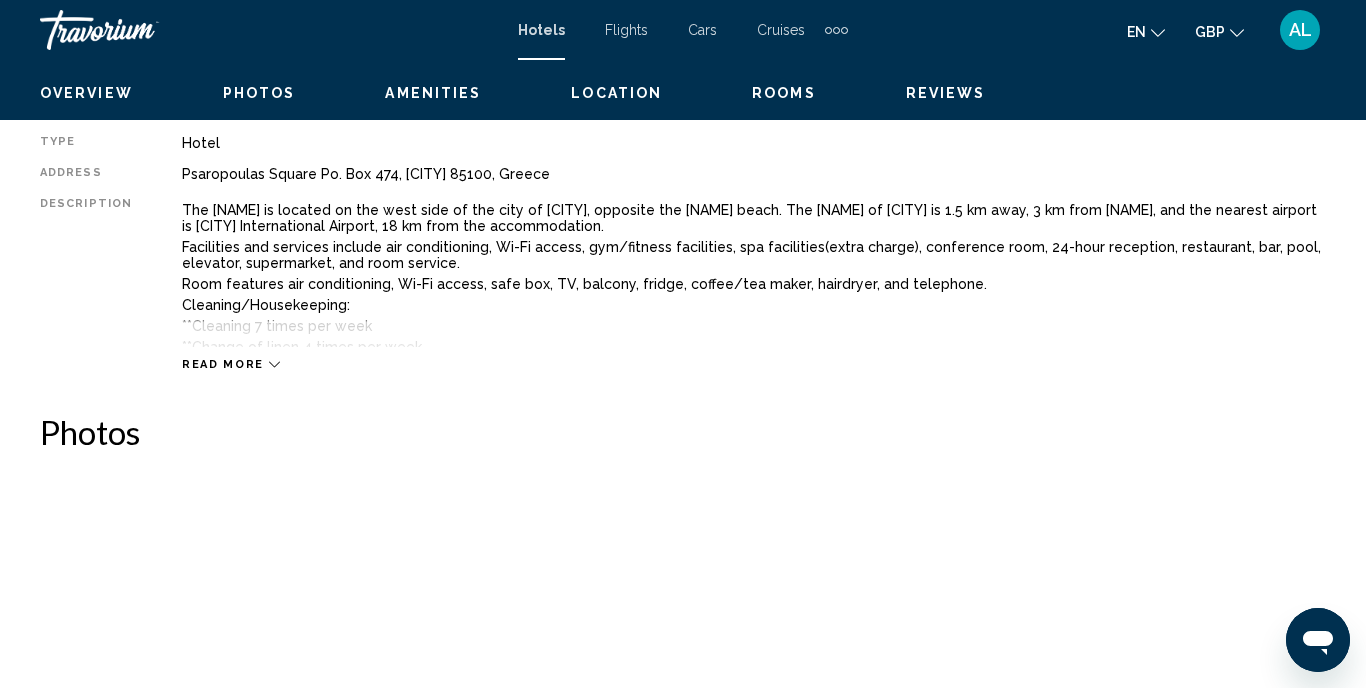 scroll, scrollTop: 0, scrollLeft: 0, axis: both 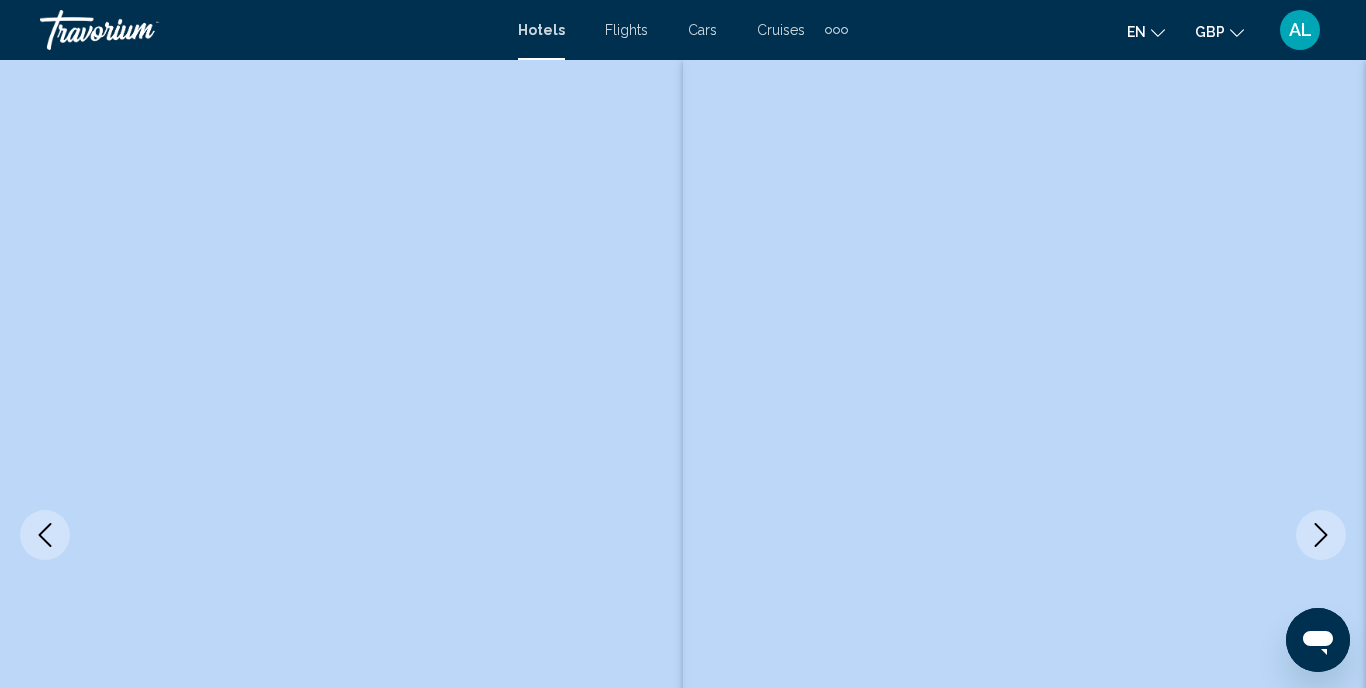 drag, startPoint x: 1365, startPoint y: 52, endPoint x: 1365, endPoint y: 176, distance: 124 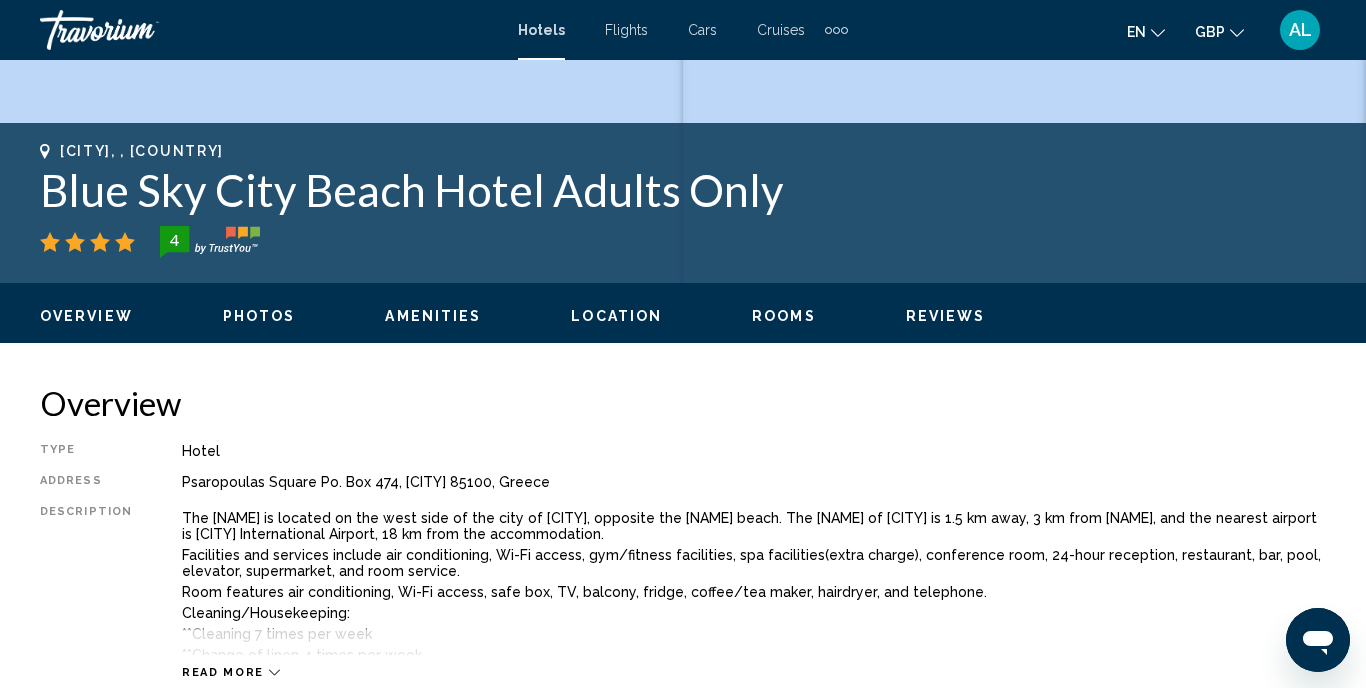 scroll, scrollTop: 743, scrollLeft: 0, axis: vertical 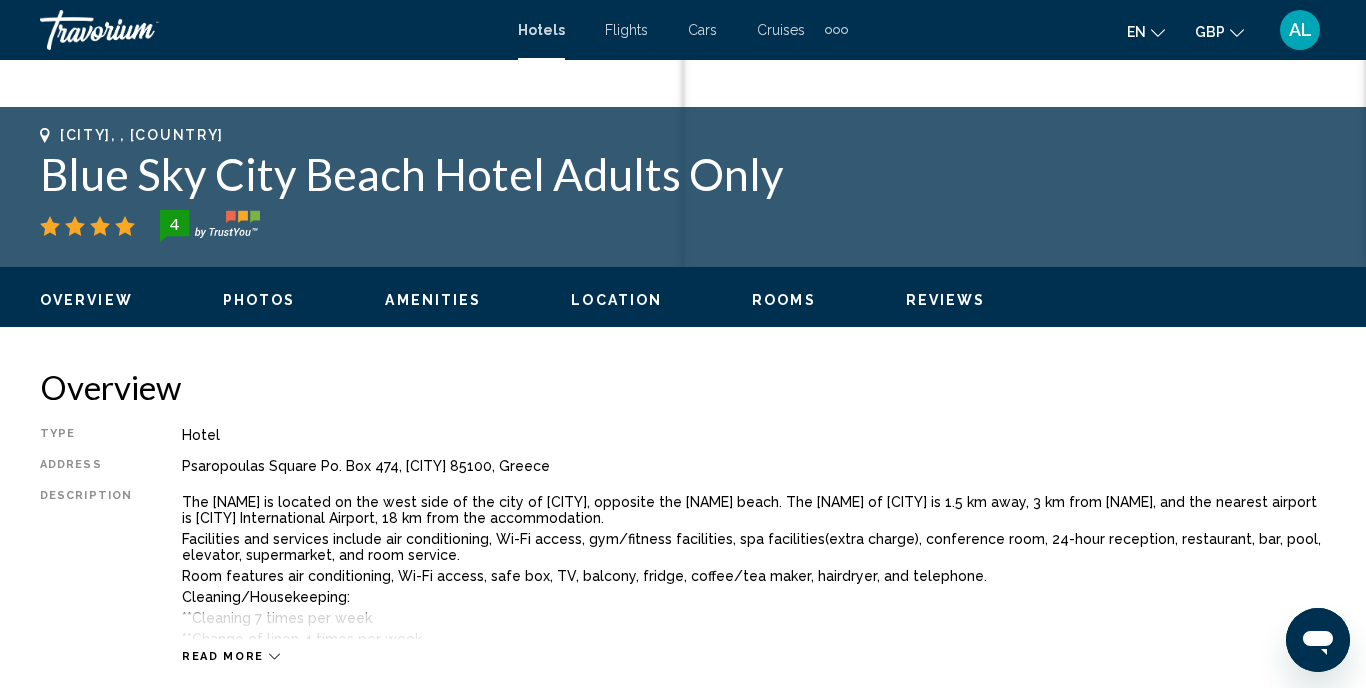 click on "Overview" at bounding box center (683, 387) 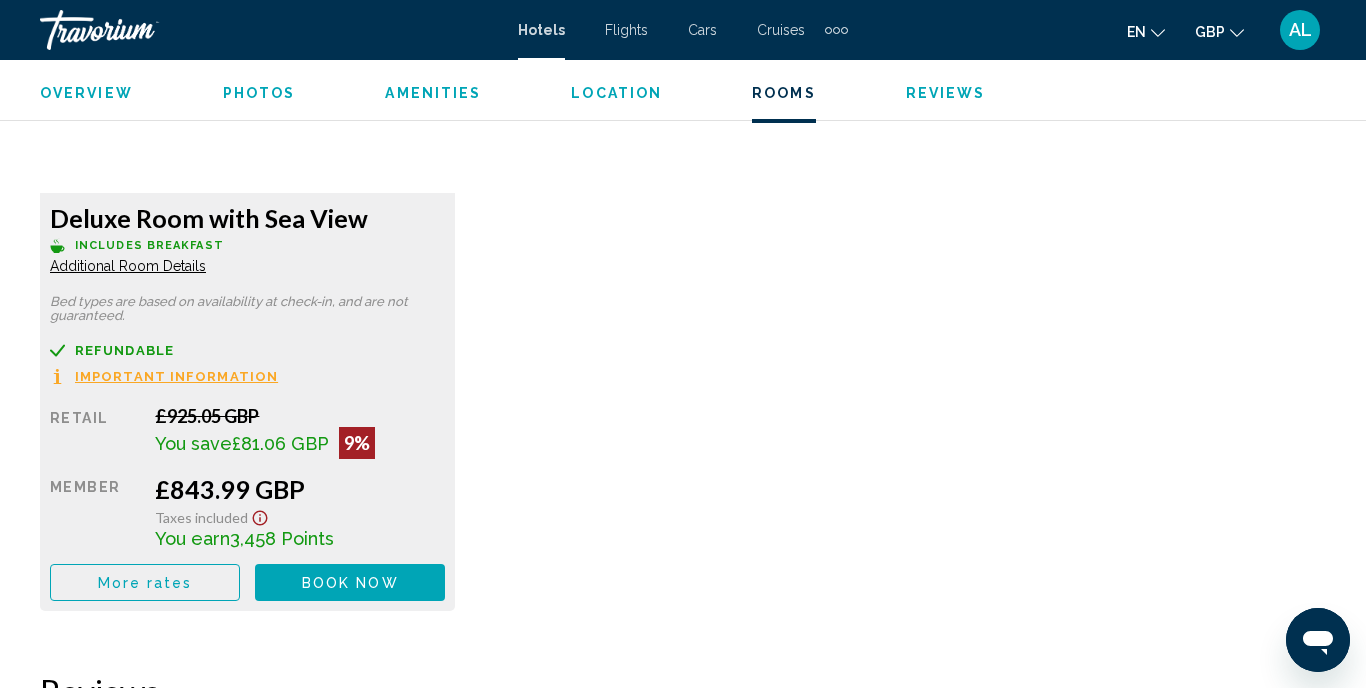 scroll, scrollTop: 3265, scrollLeft: 0, axis: vertical 